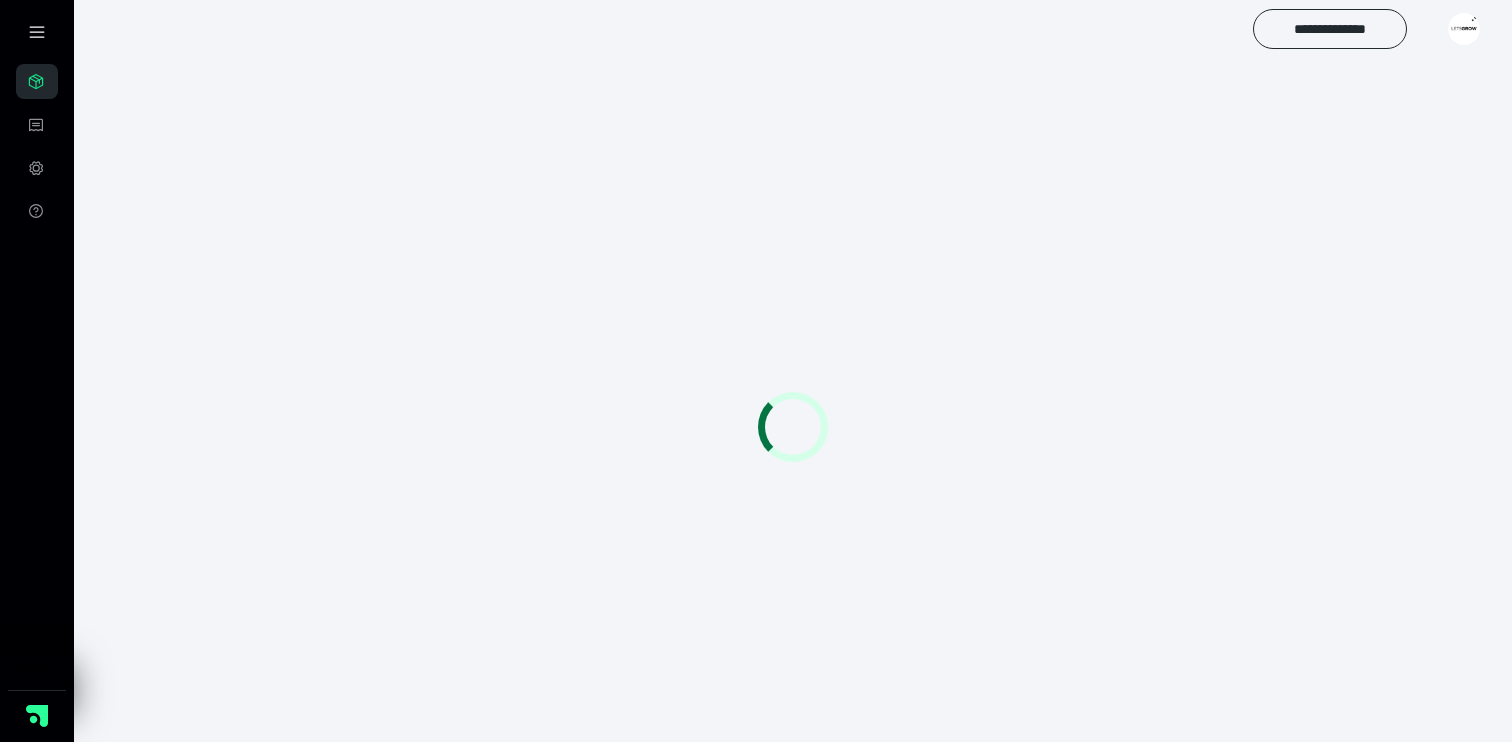scroll, scrollTop: 0, scrollLeft: 0, axis: both 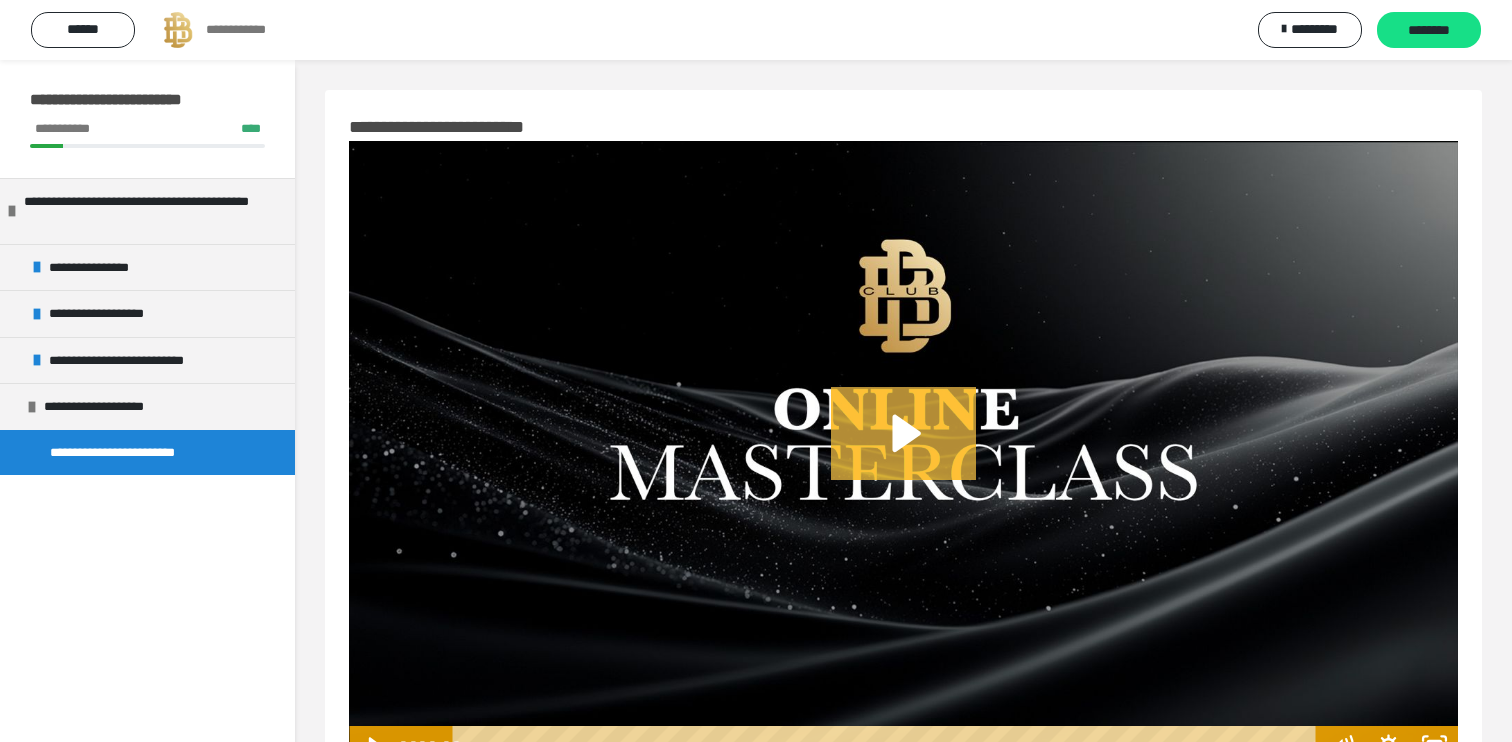 click 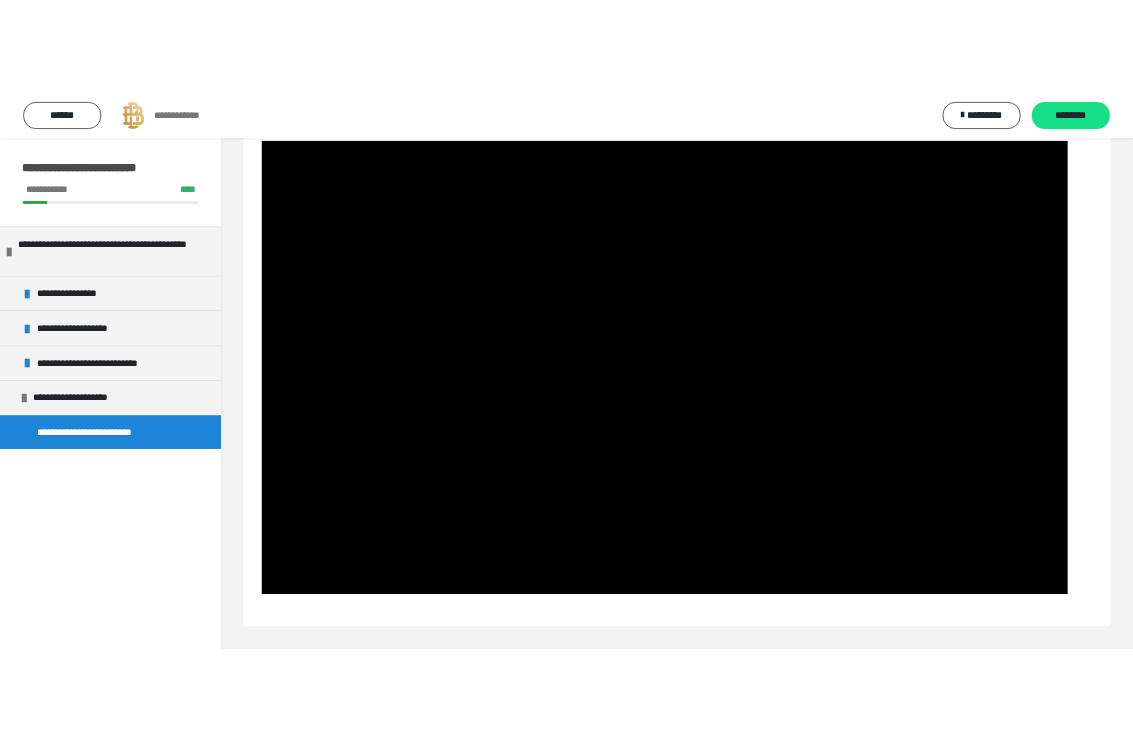 scroll, scrollTop: 60, scrollLeft: 0, axis: vertical 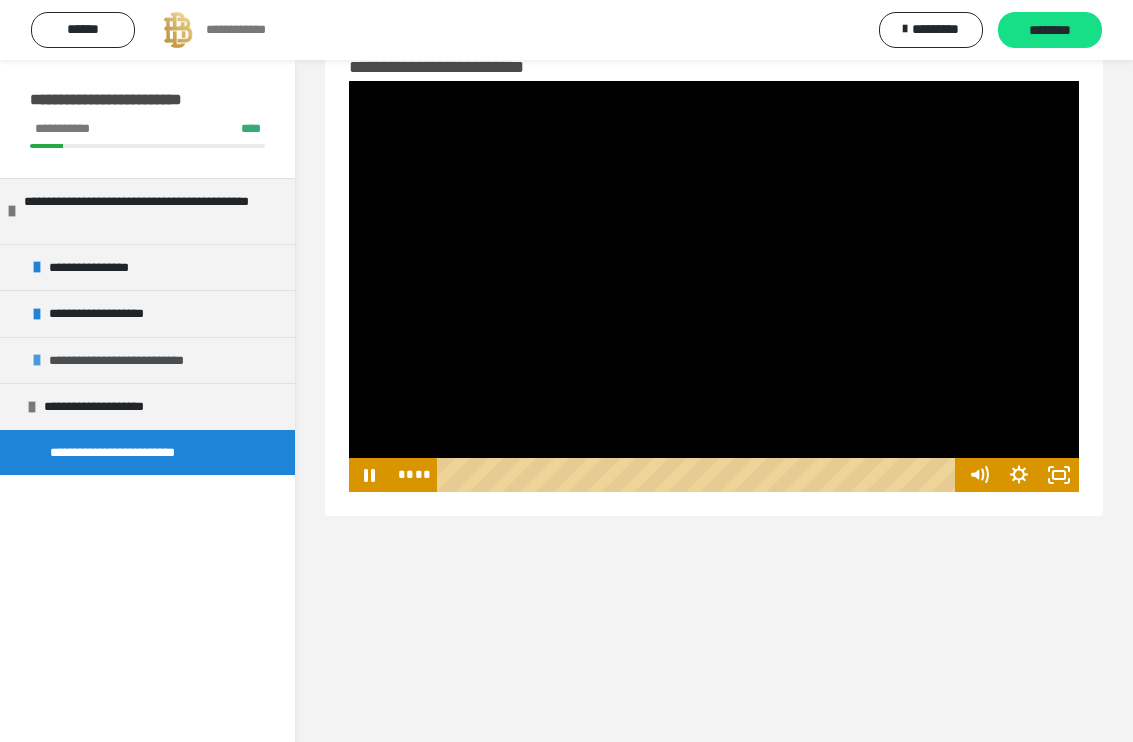 click on "**********" at bounding box center [134, 361] 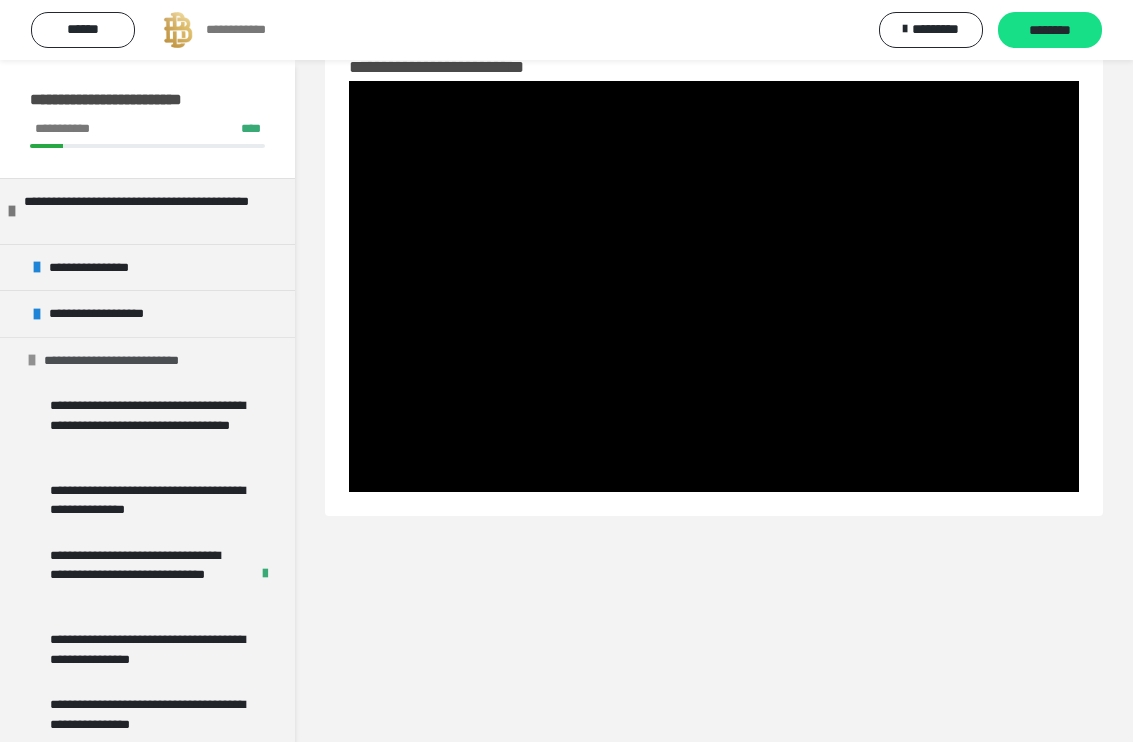 click at bounding box center (32, 360) 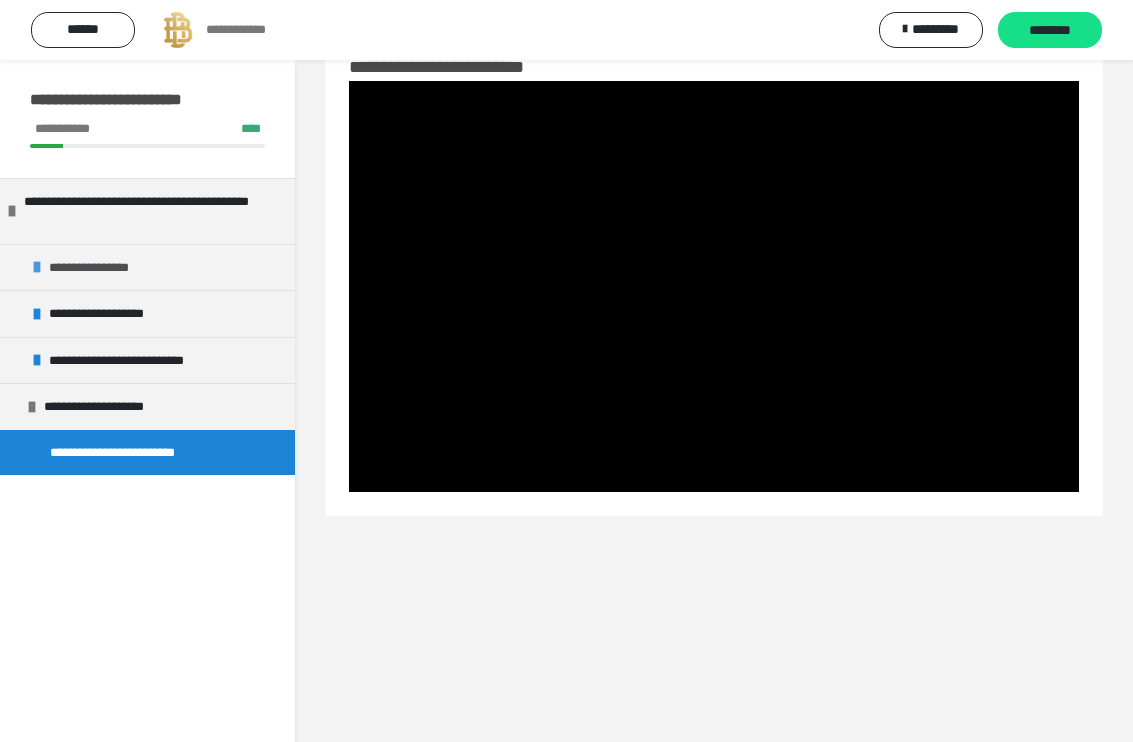 click on "**********" at bounding box center (147, 267) 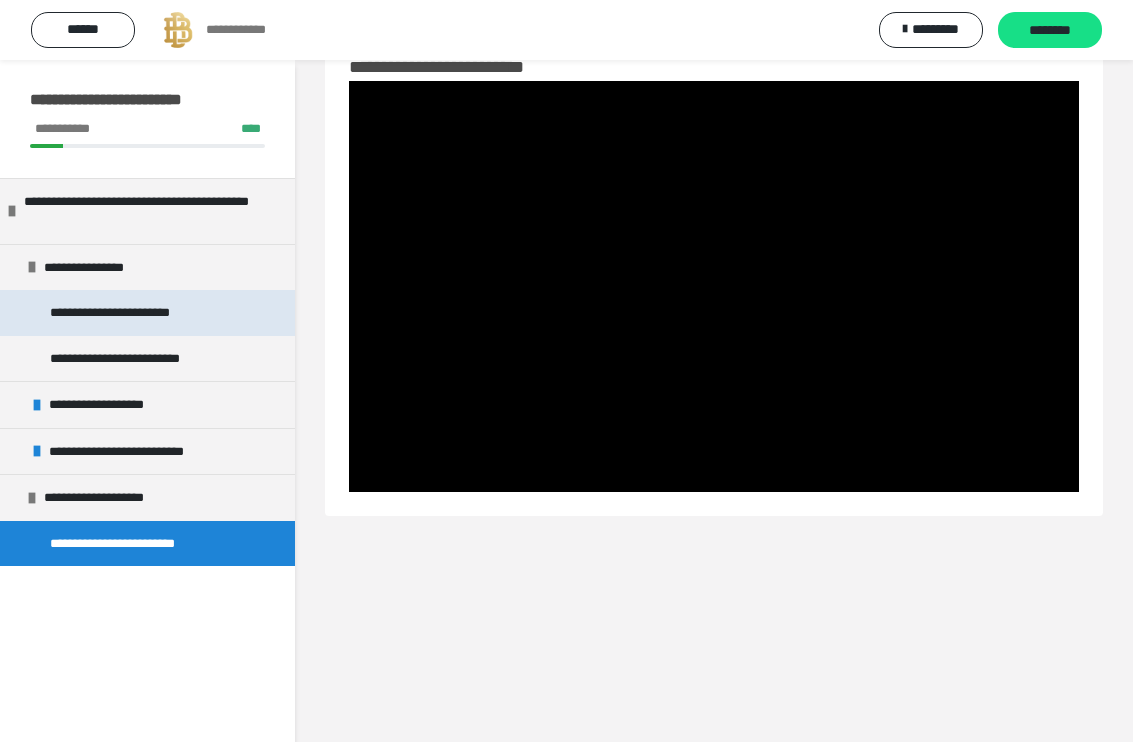 click on "**********" at bounding box center [132, 313] 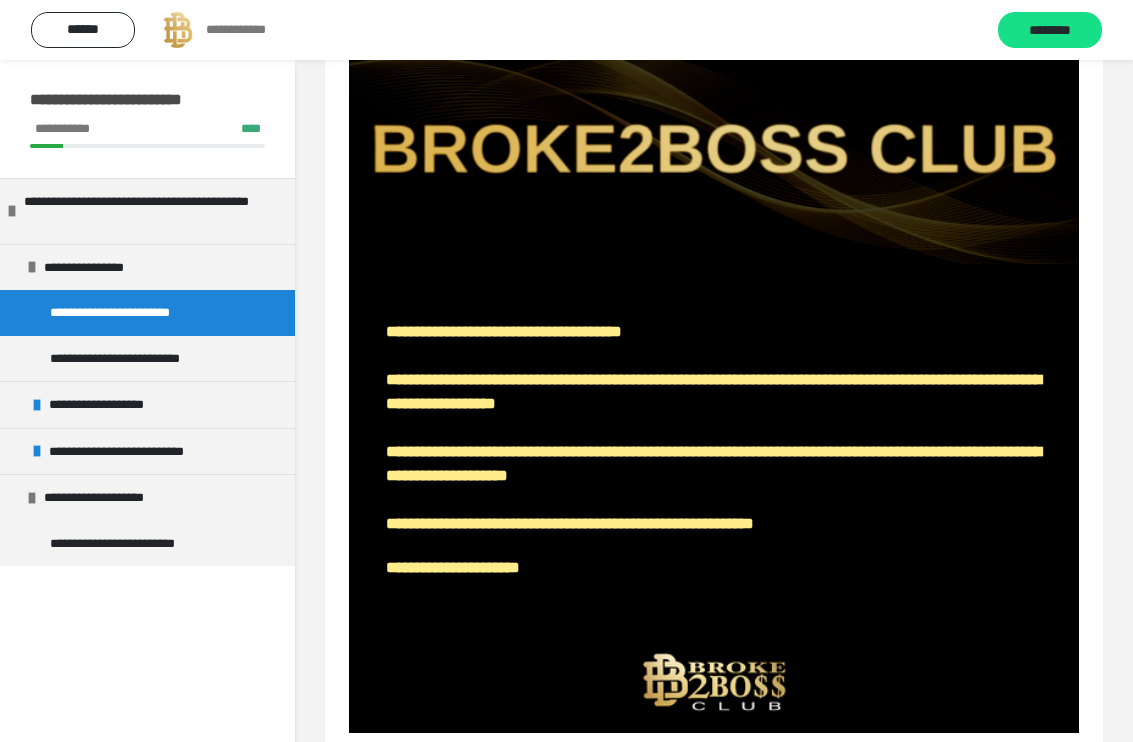scroll, scrollTop: 150, scrollLeft: 0, axis: vertical 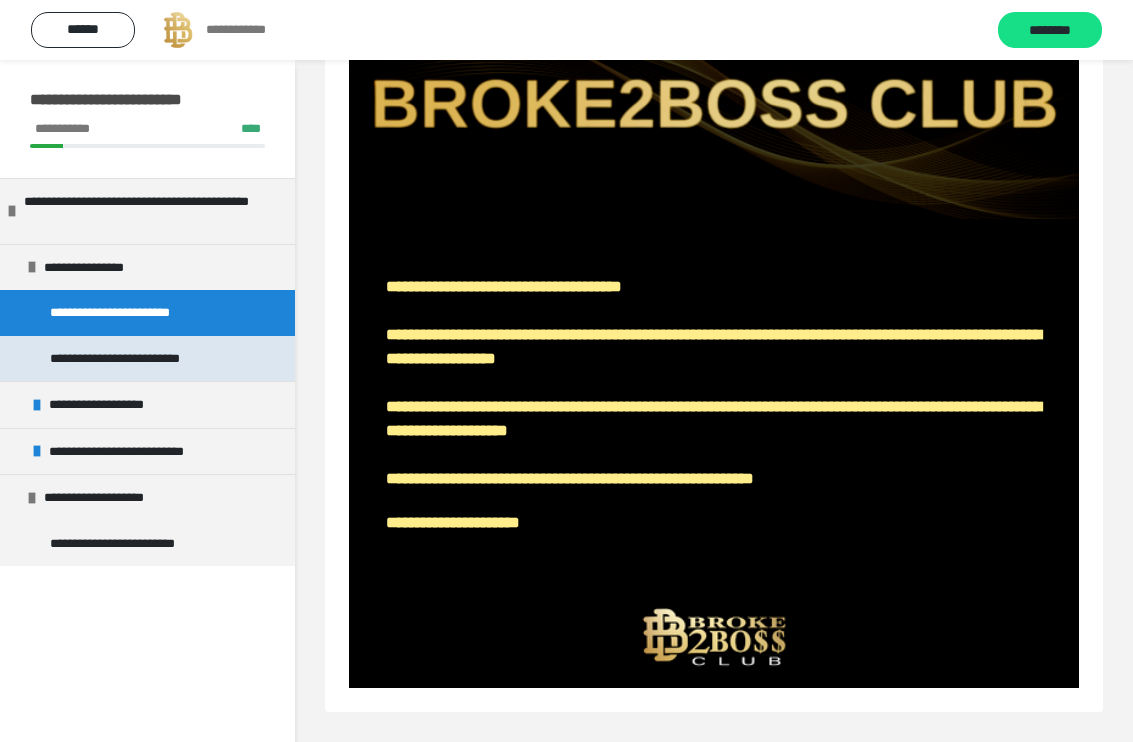 click on "**********" at bounding box center [139, 359] 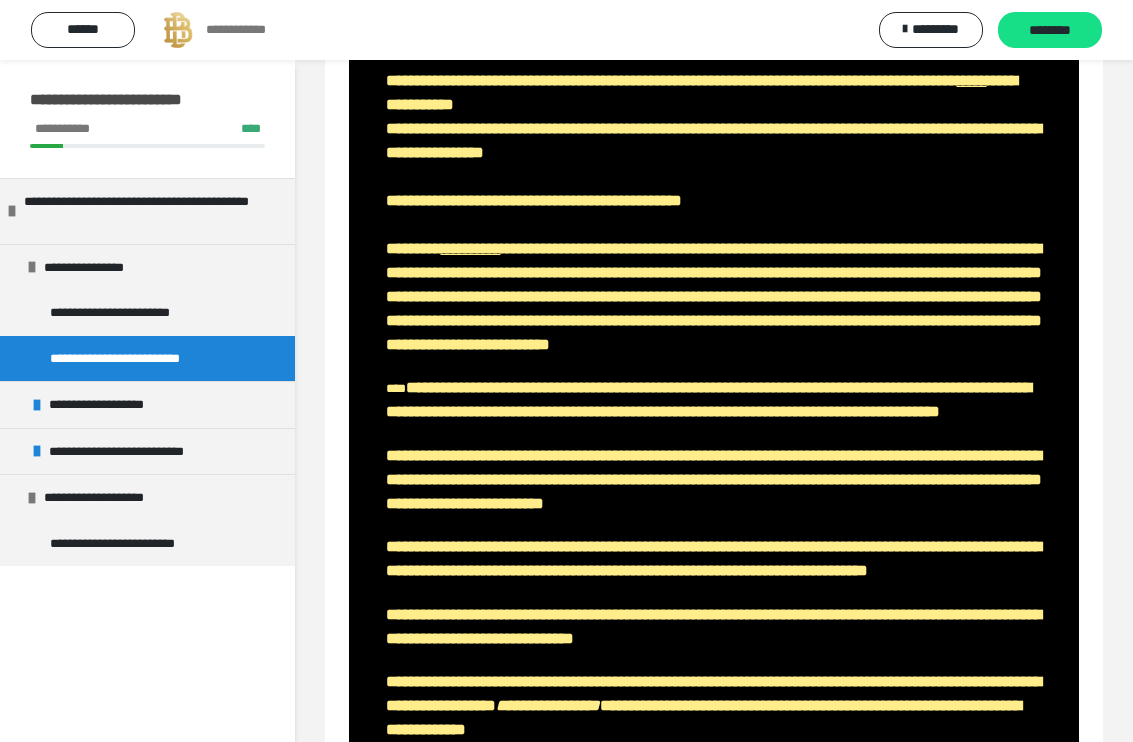 scroll, scrollTop: 379, scrollLeft: 0, axis: vertical 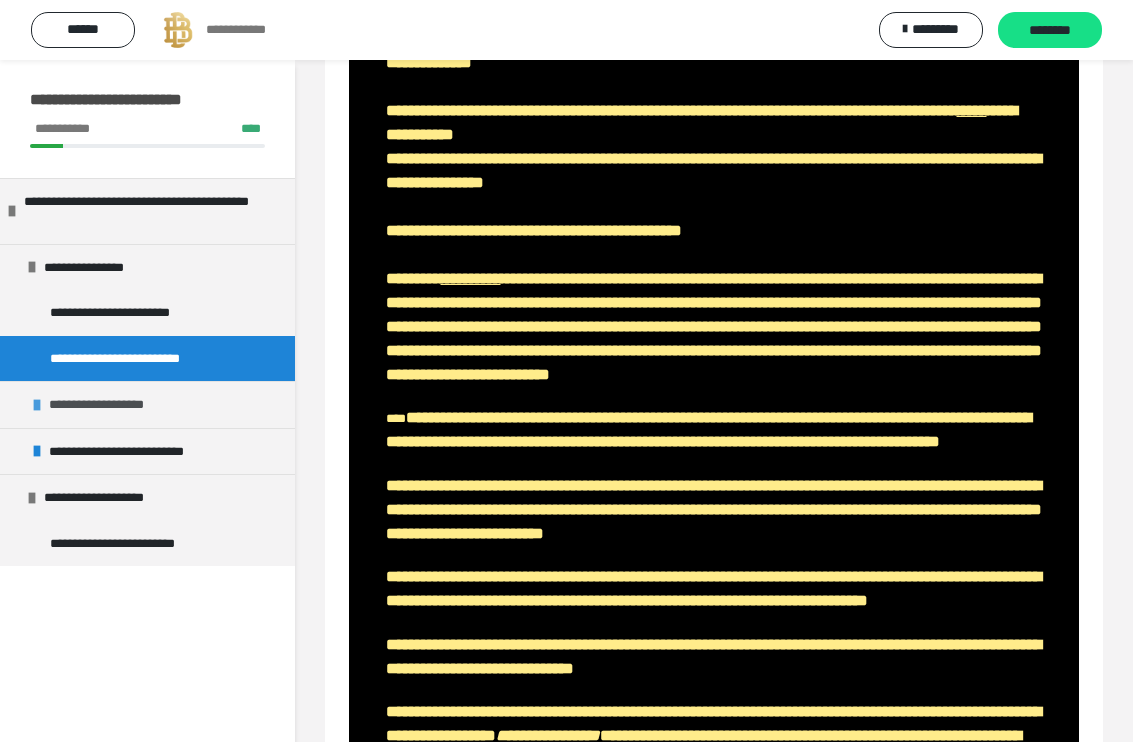 click on "**********" at bounding box center (107, 405) 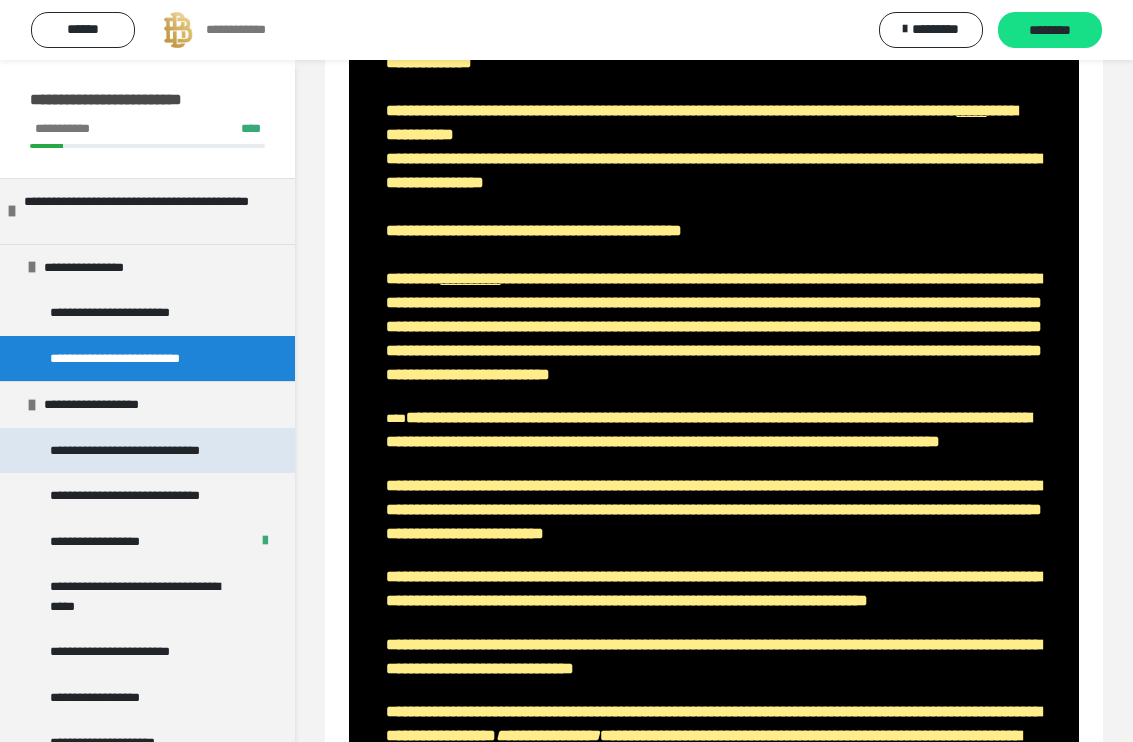 click on "**********" at bounding box center (148, 451) 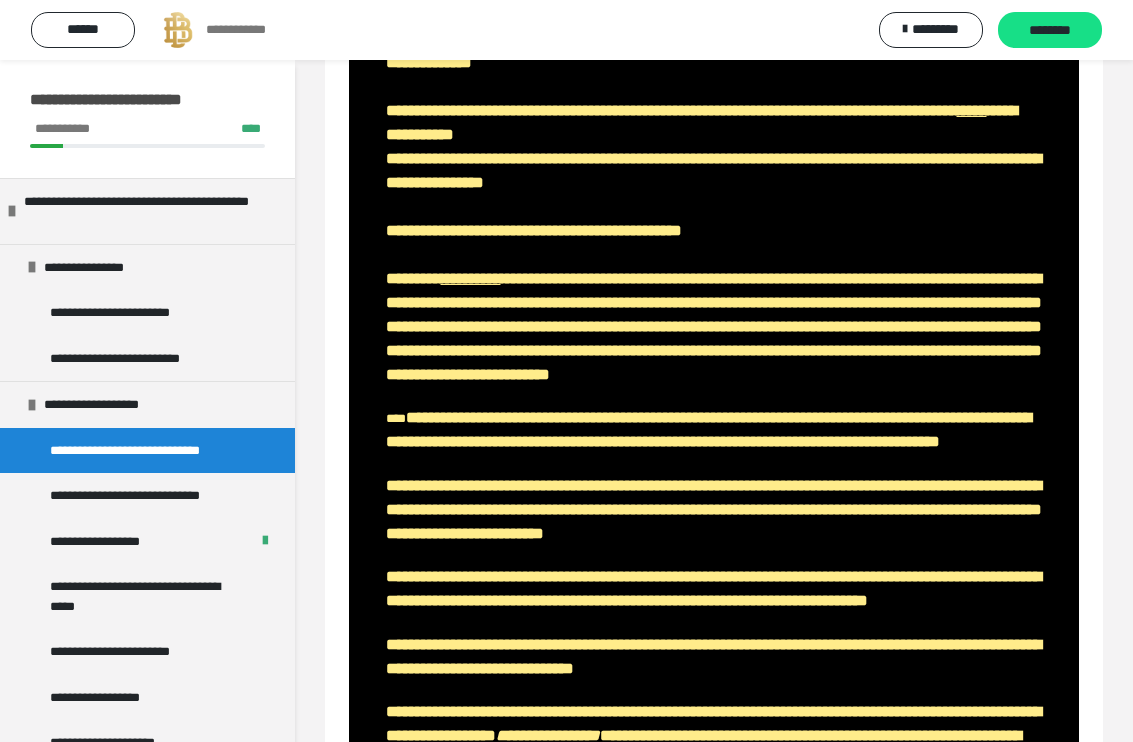scroll, scrollTop: 60, scrollLeft: 0, axis: vertical 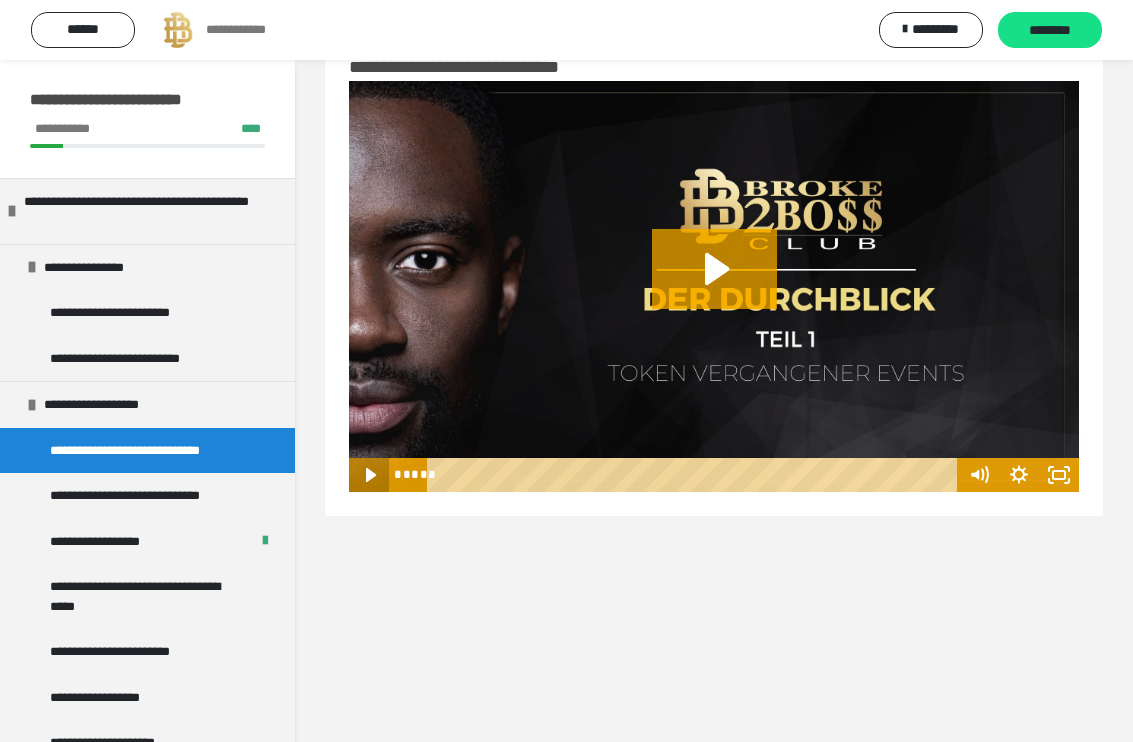 click 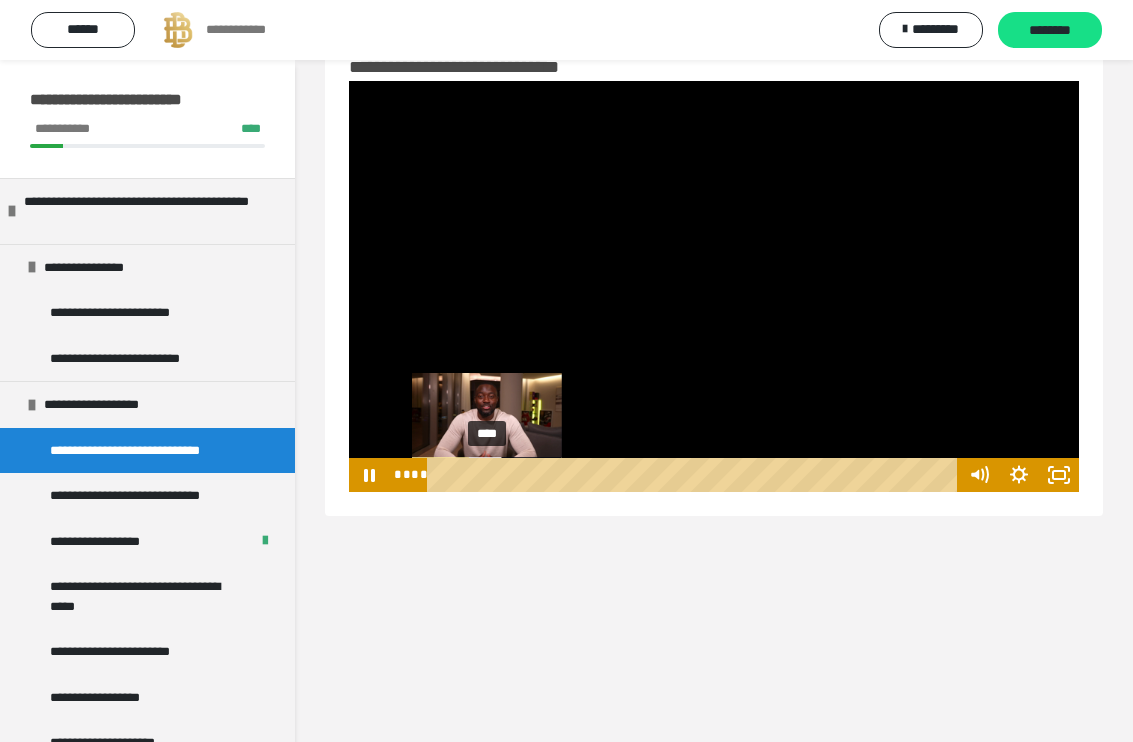 click on "****" at bounding box center [695, 475] 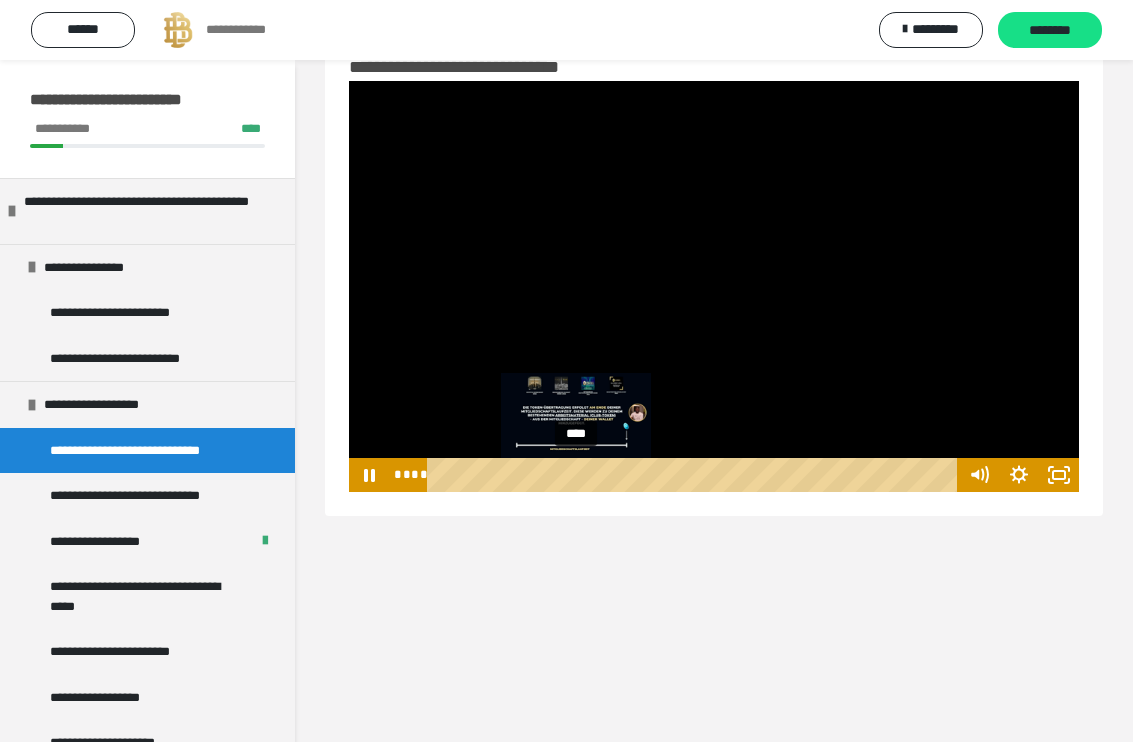 click on "****" at bounding box center (695, 475) 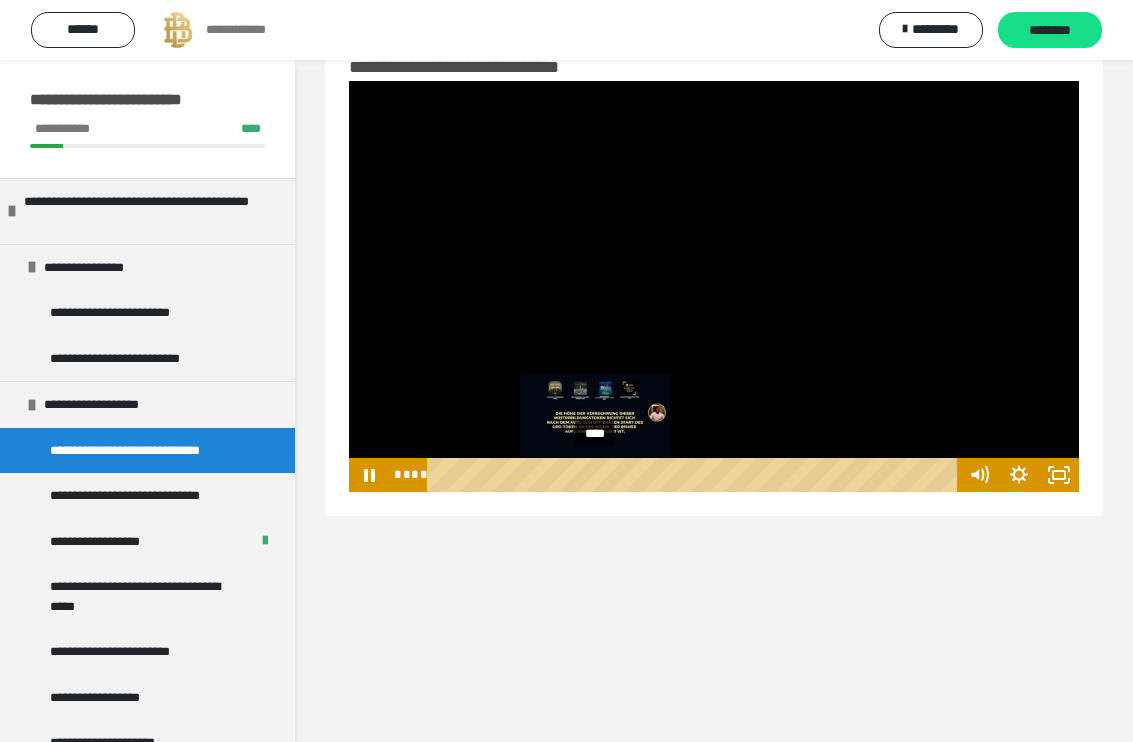 click on "****" at bounding box center [695, 475] 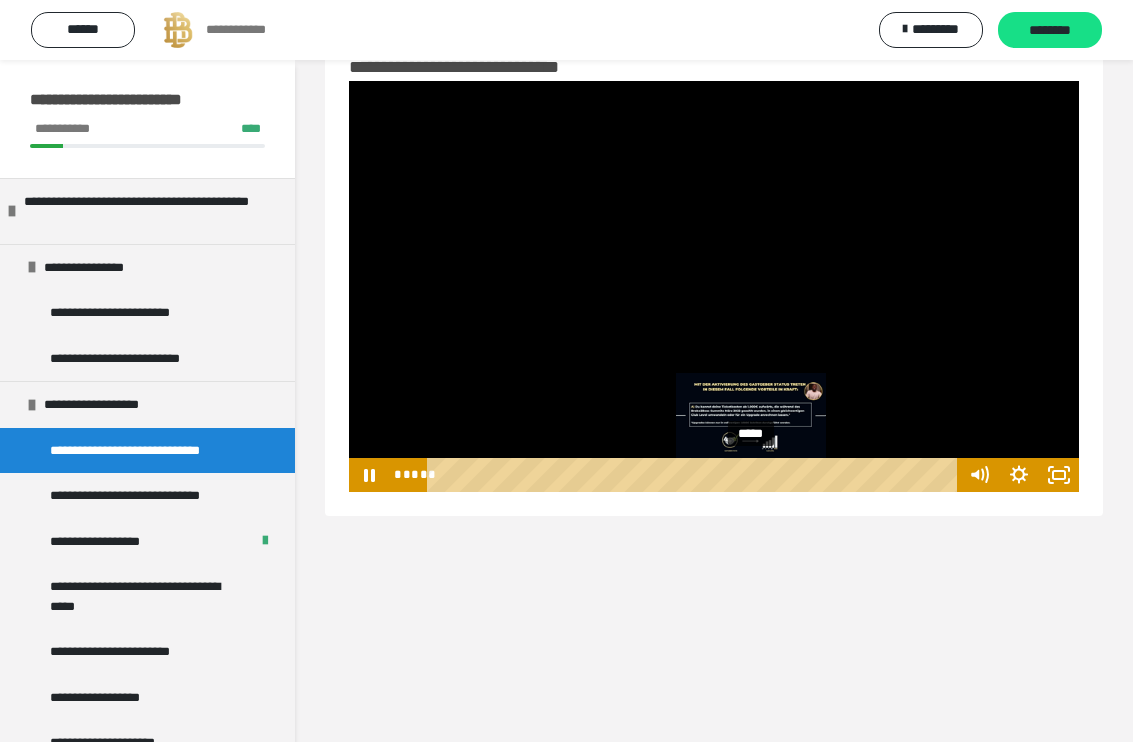 click on "*****" at bounding box center [695, 475] 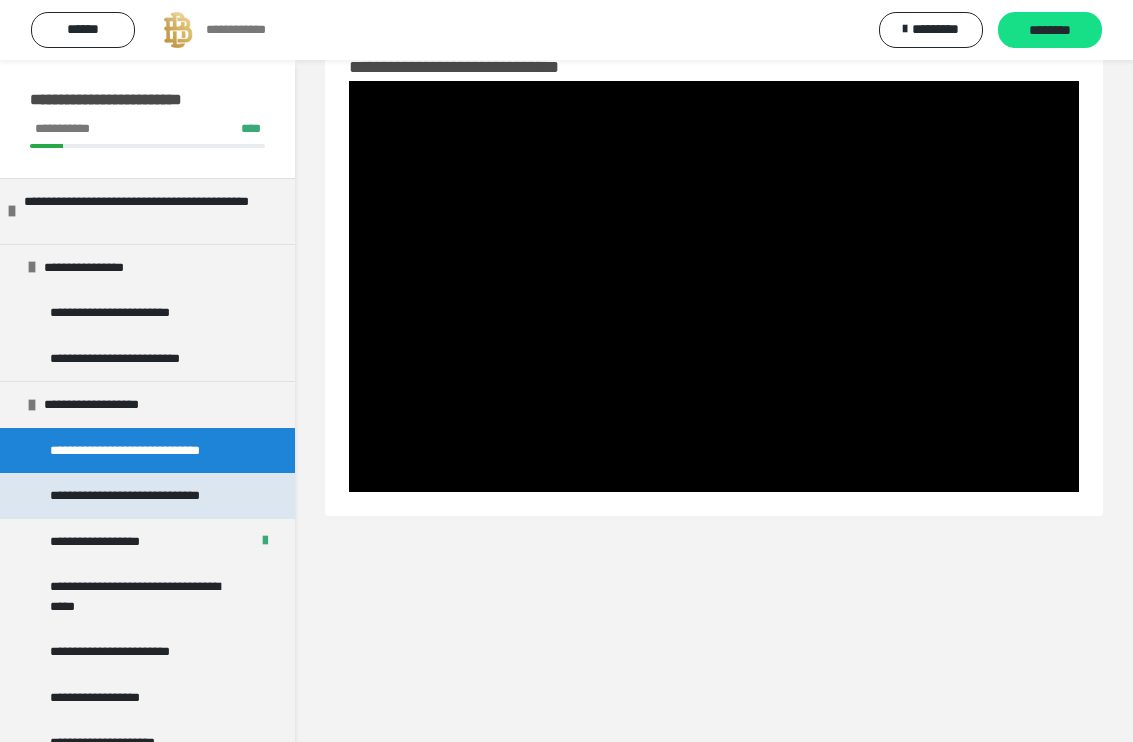click on "**********" at bounding box center [144, 496] 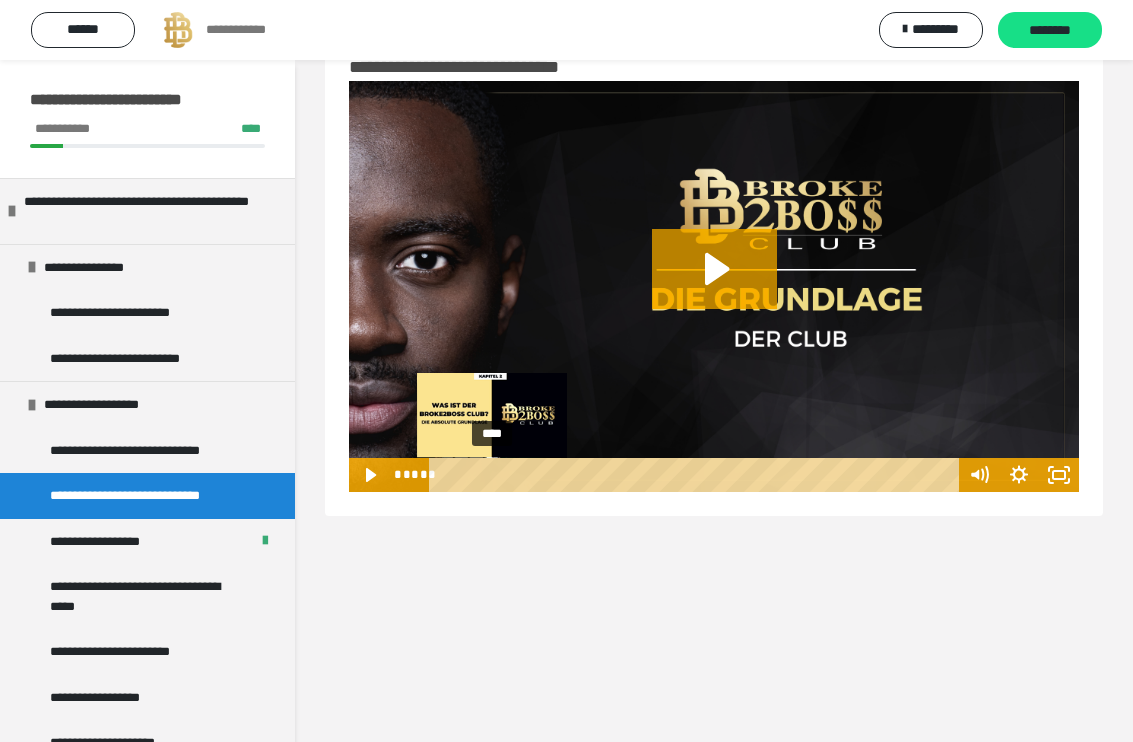 click on "****" at bounding box center [696, 475] 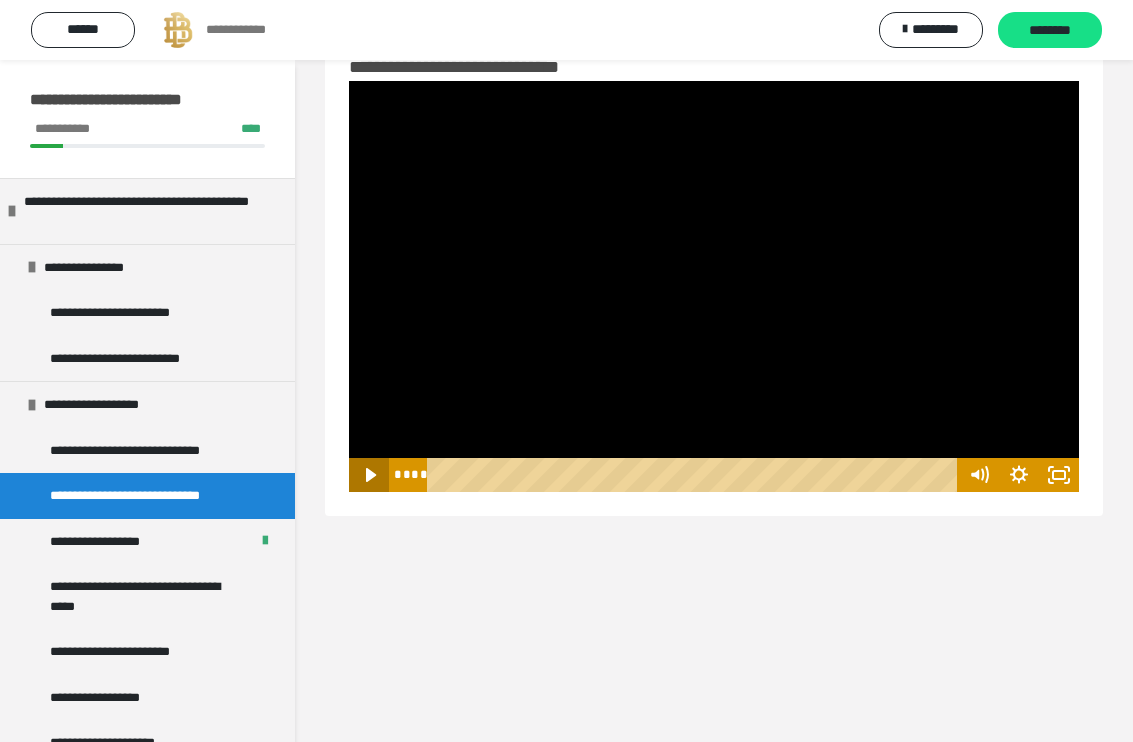 click 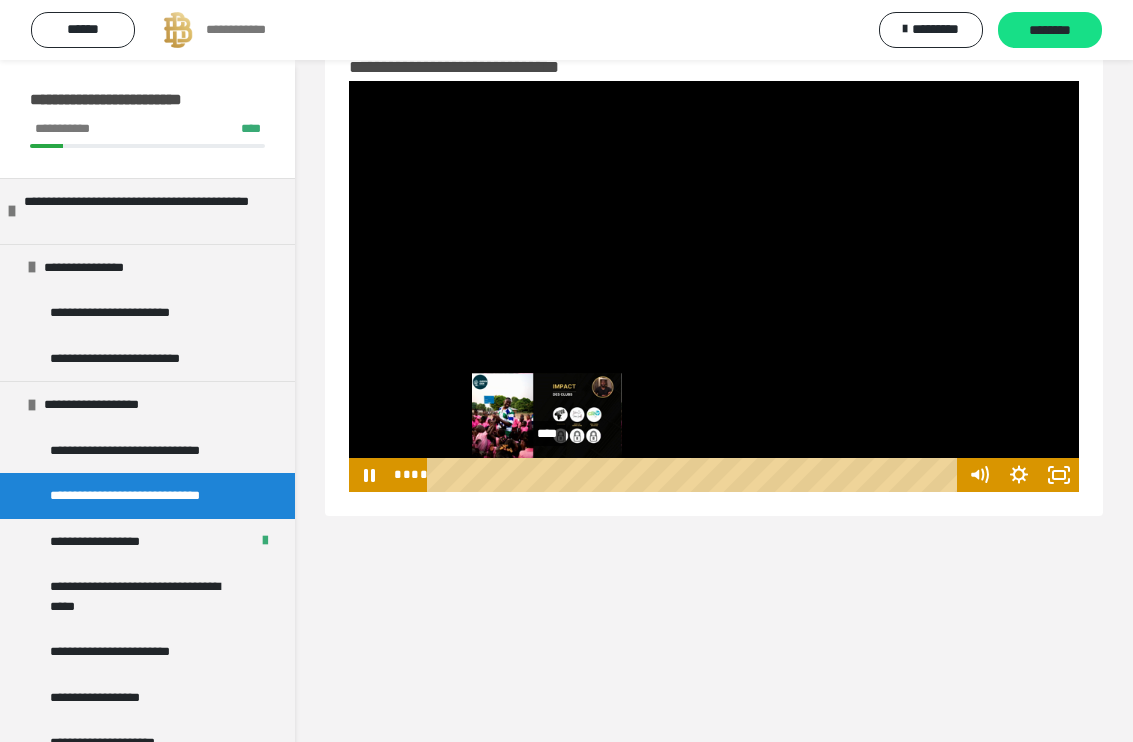click on "****" at bounding box center (695, 475) 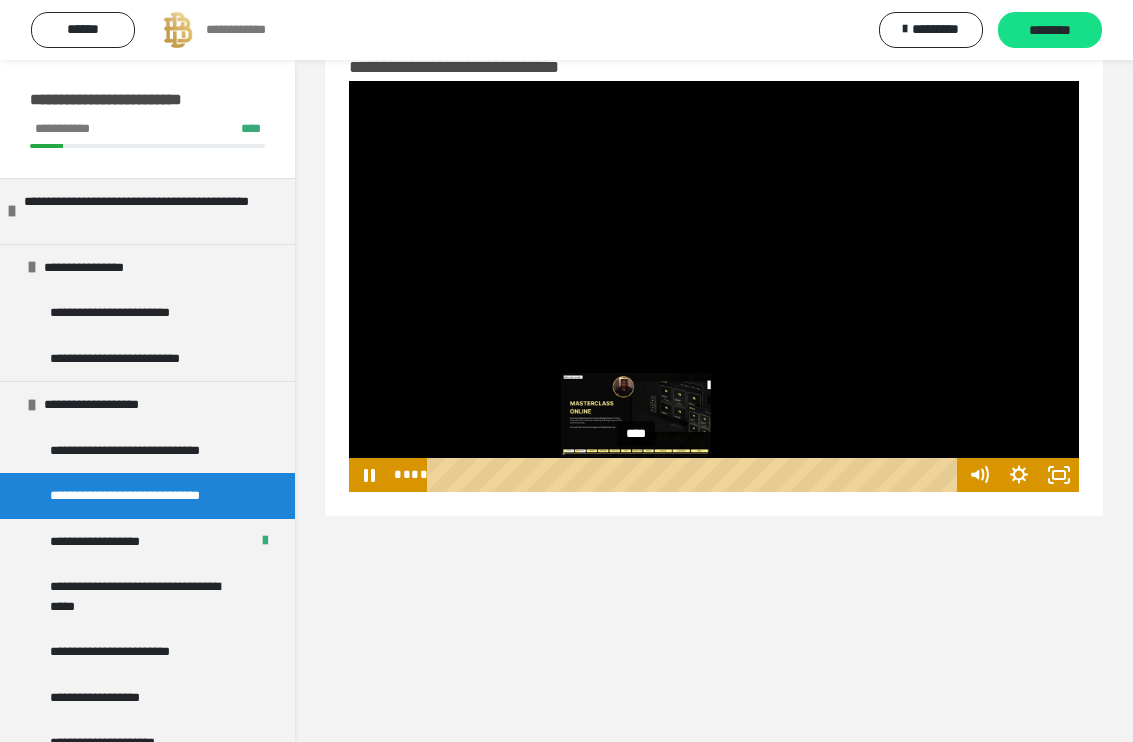 click on "****" at bounding box center [695, 475] 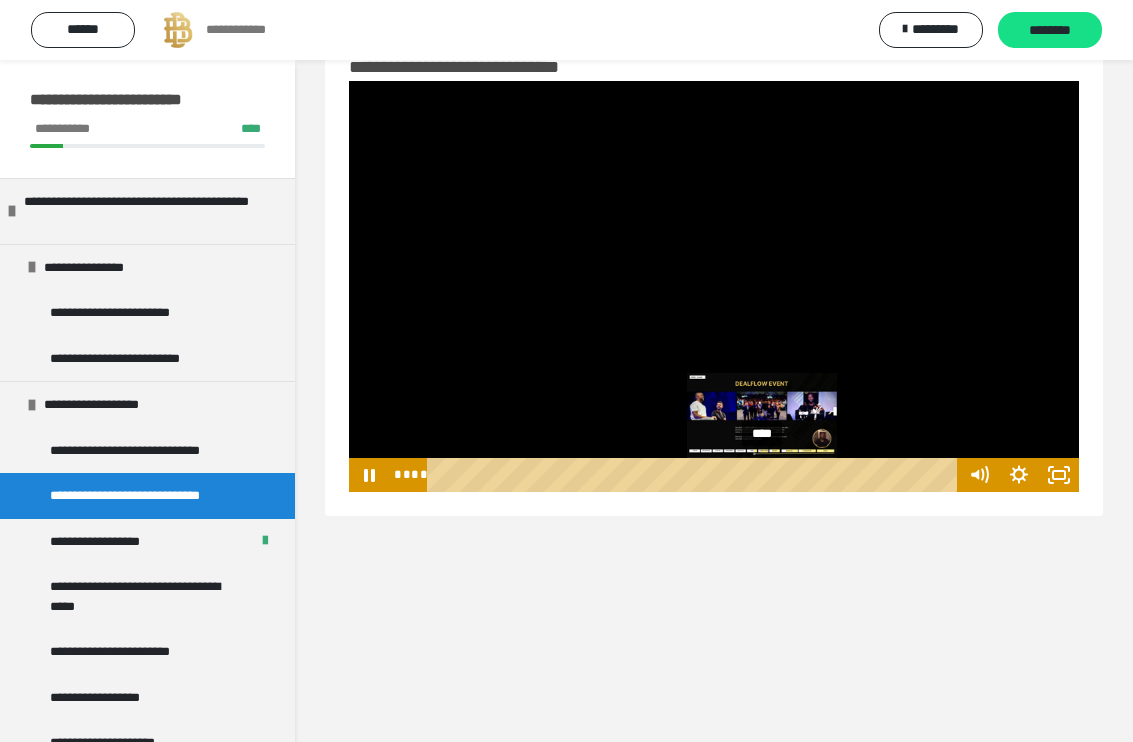 click on "****" at bounding box center (695, 475) 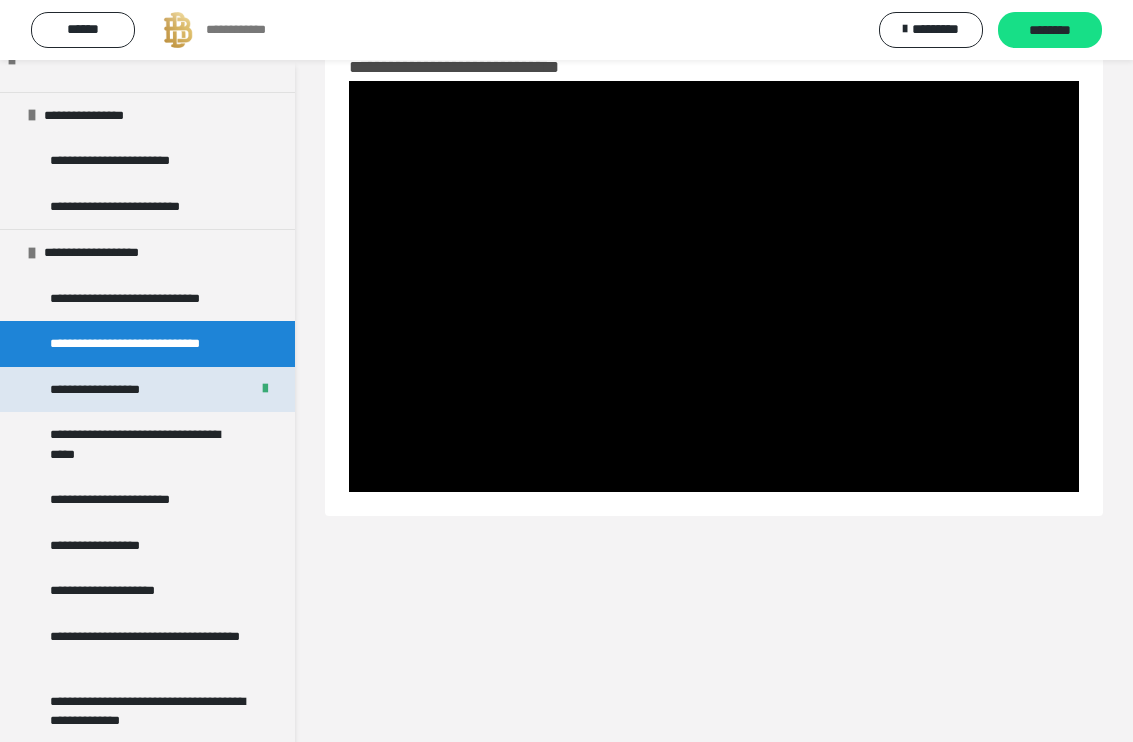scroll, scrollTop: 195, scrollLeft: 0, axis: vertical 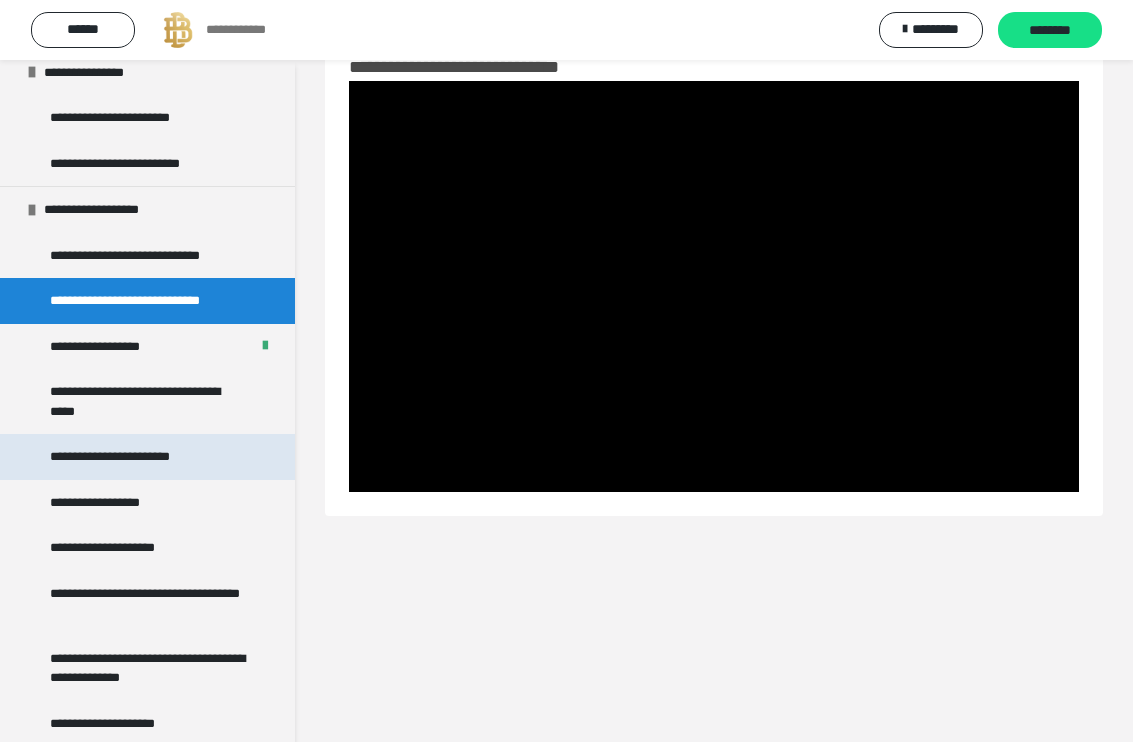 click on "**********" at bounding box center (123, 457) 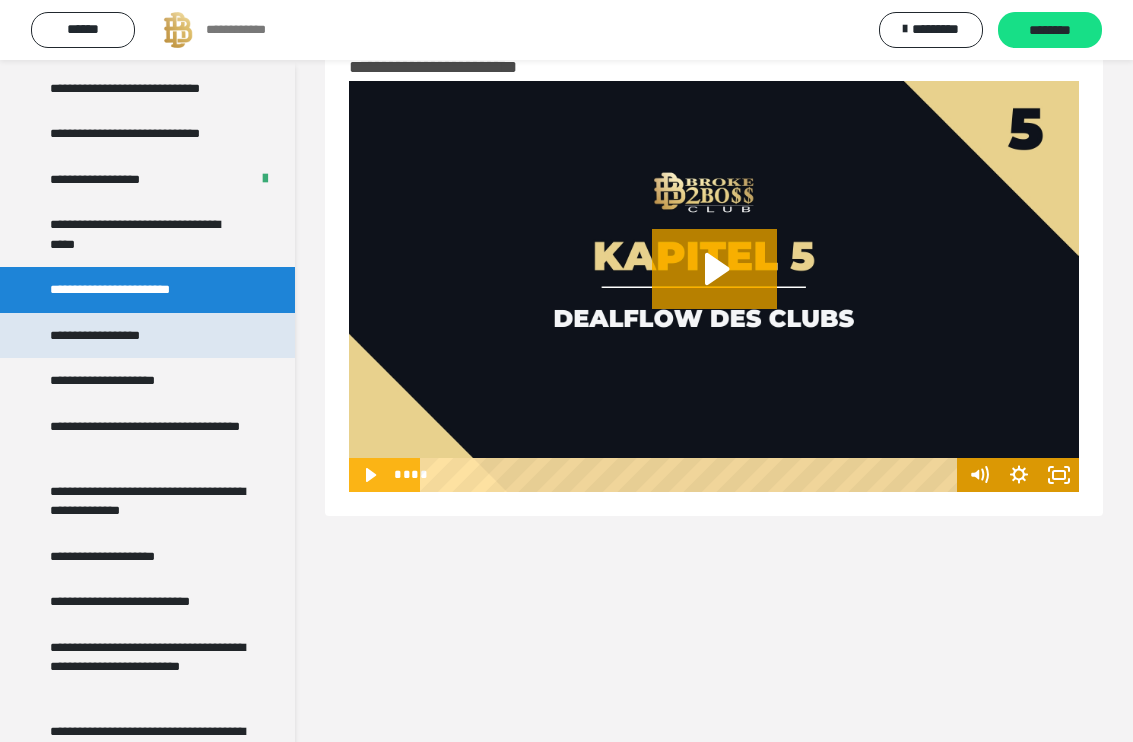 scroll, scrollTop: 413, scrollLeft: 0, axis: vertical 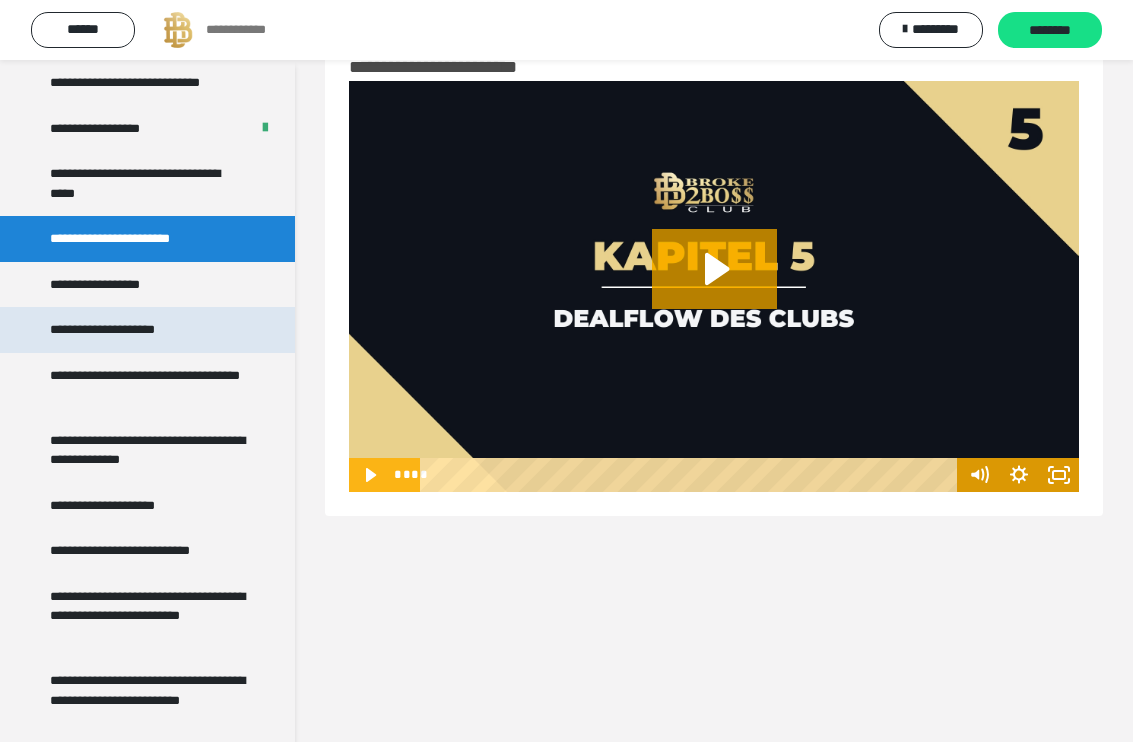 click on "**********" at bounding box center (120, 330) 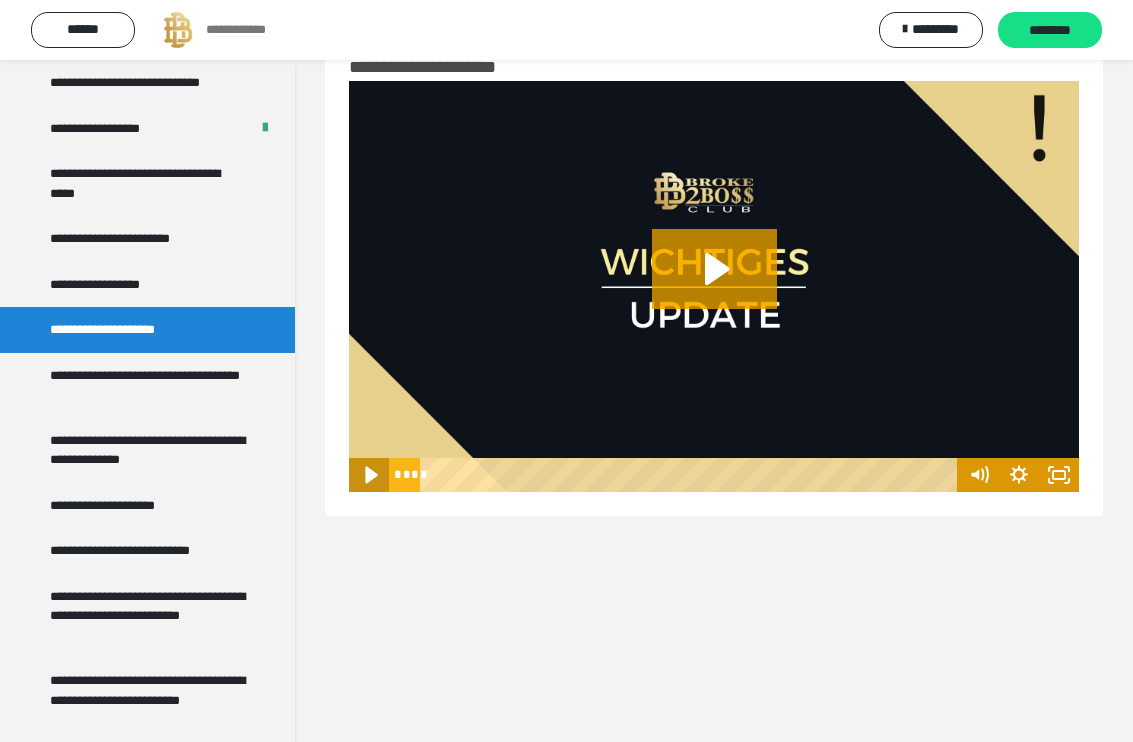 click 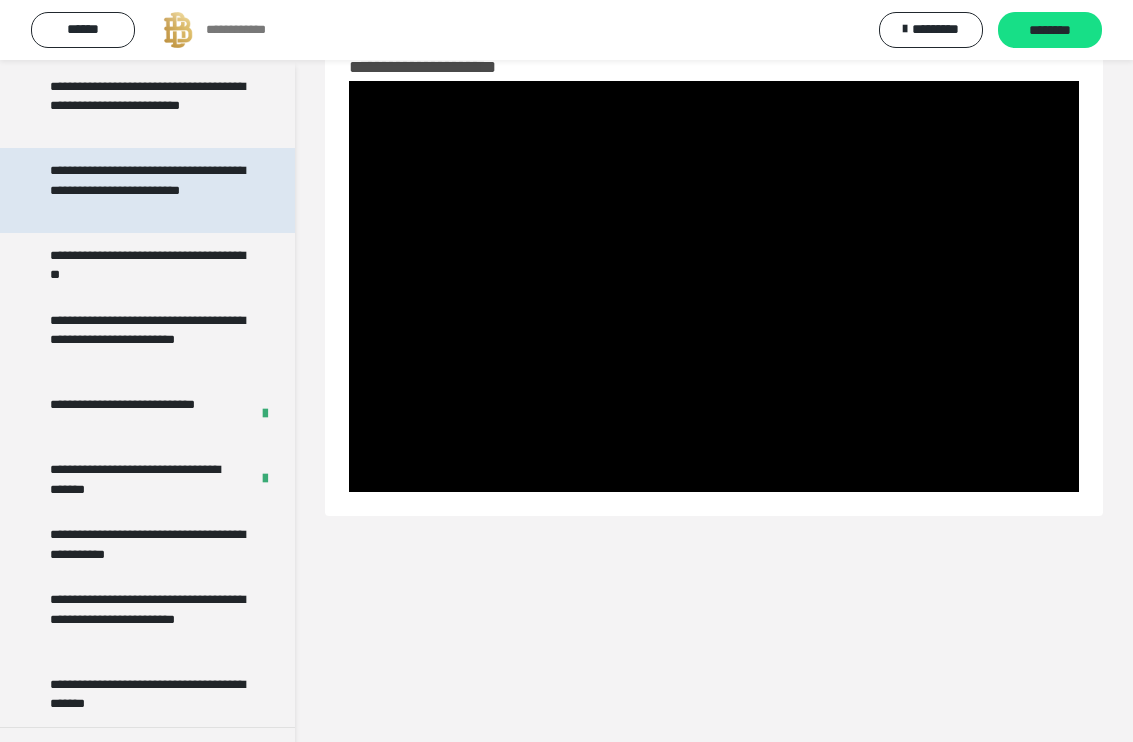 scroll, scrollTop: 915, scrollLeft: 0, axis: vertical 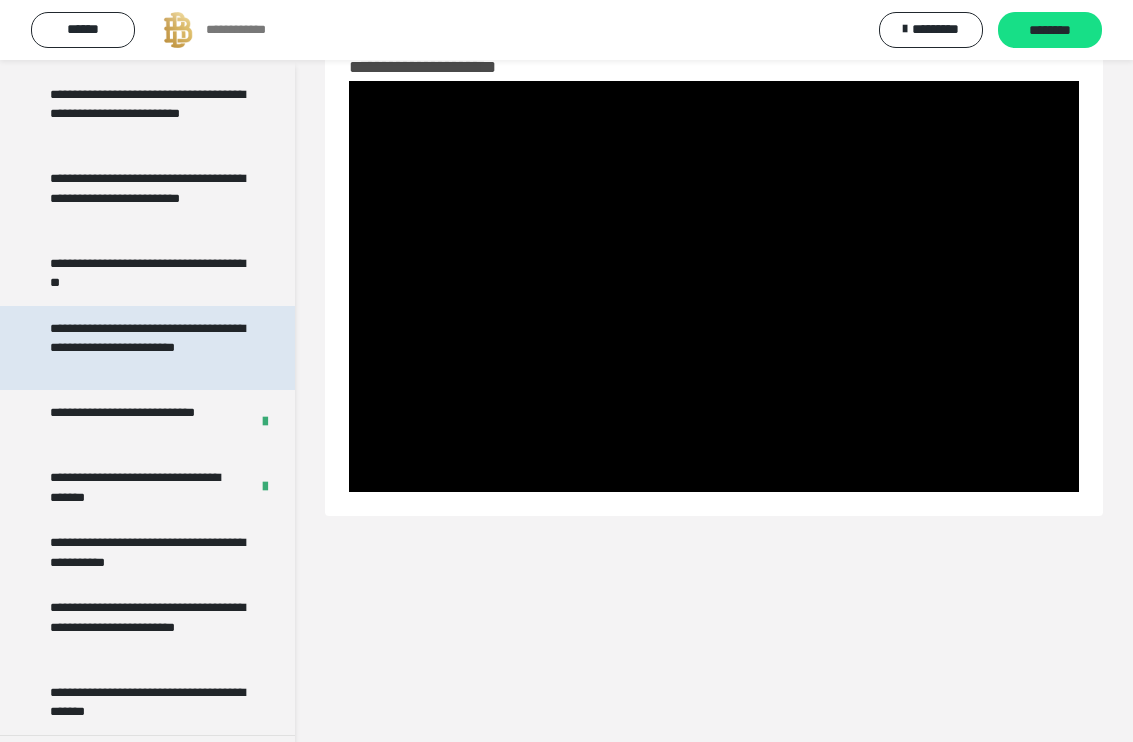 click on "**********" at bounding box center (149, 348) 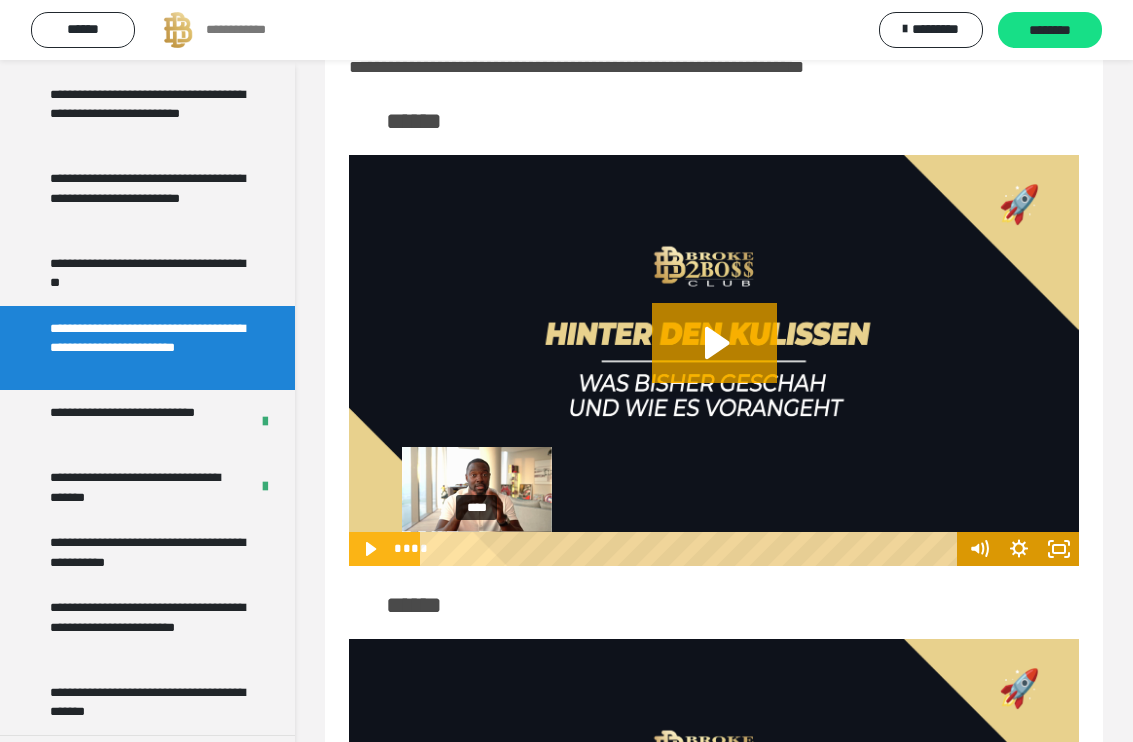 click at bounding box center (714, 360) 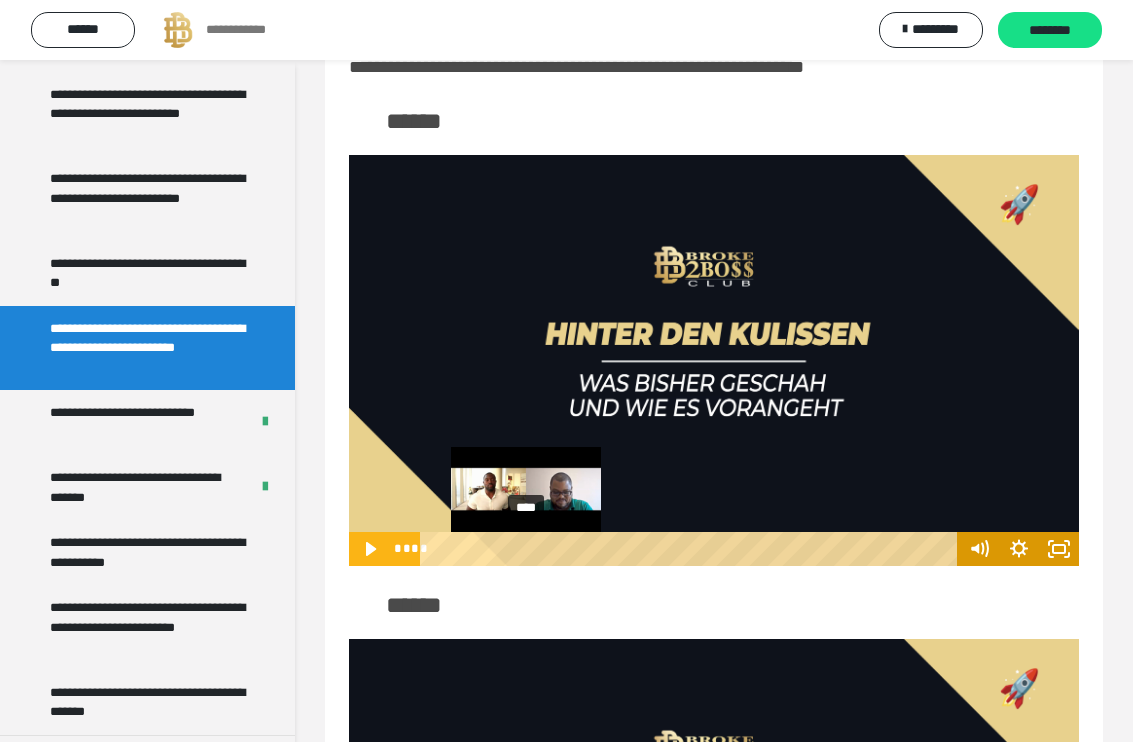 click on "****" at bounding box center [692, 549] 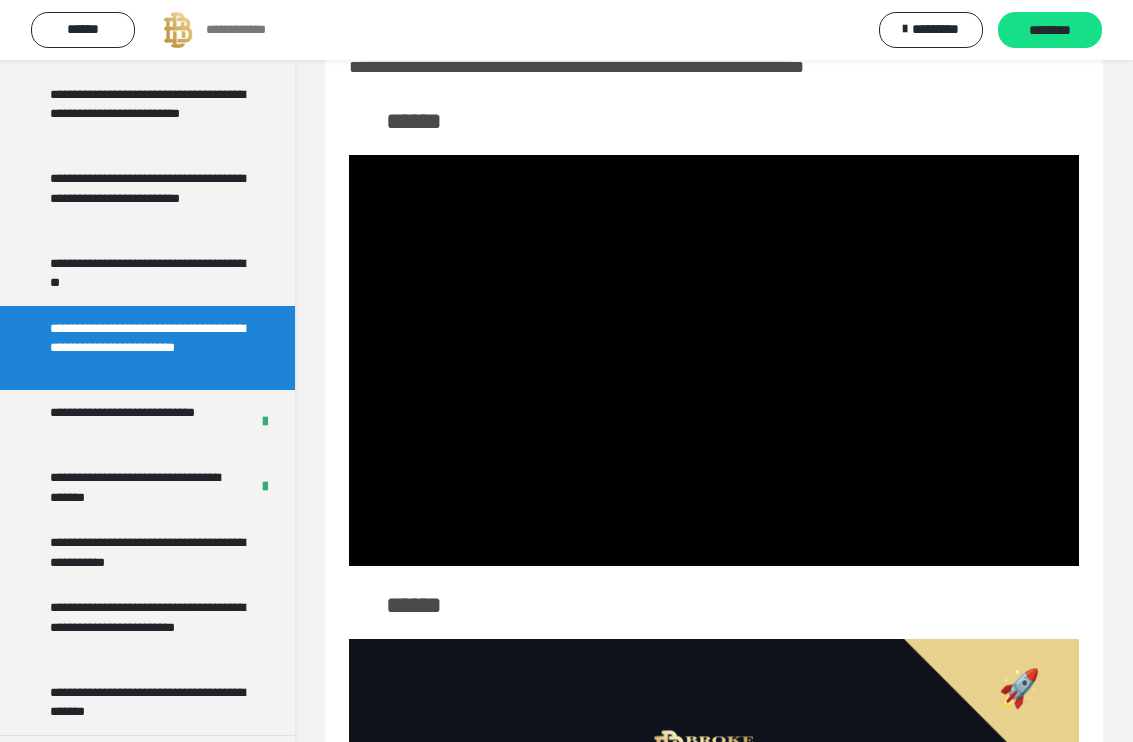 click on "**********" at bounding box center [714, 552] 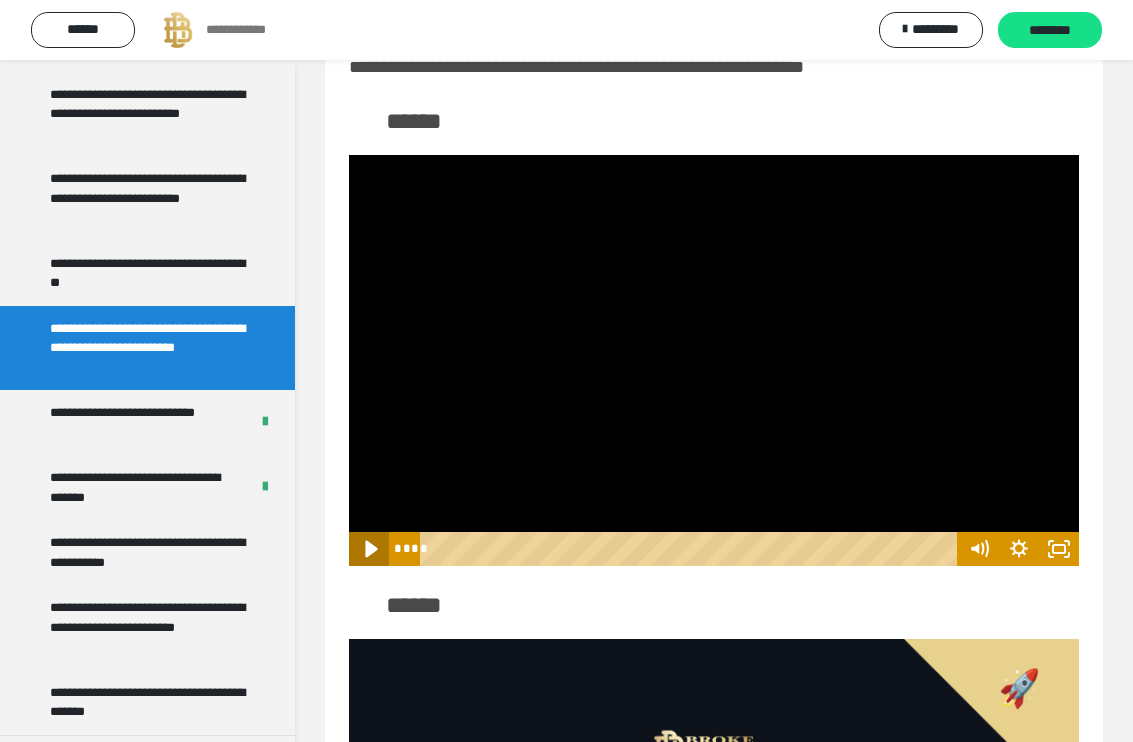 click 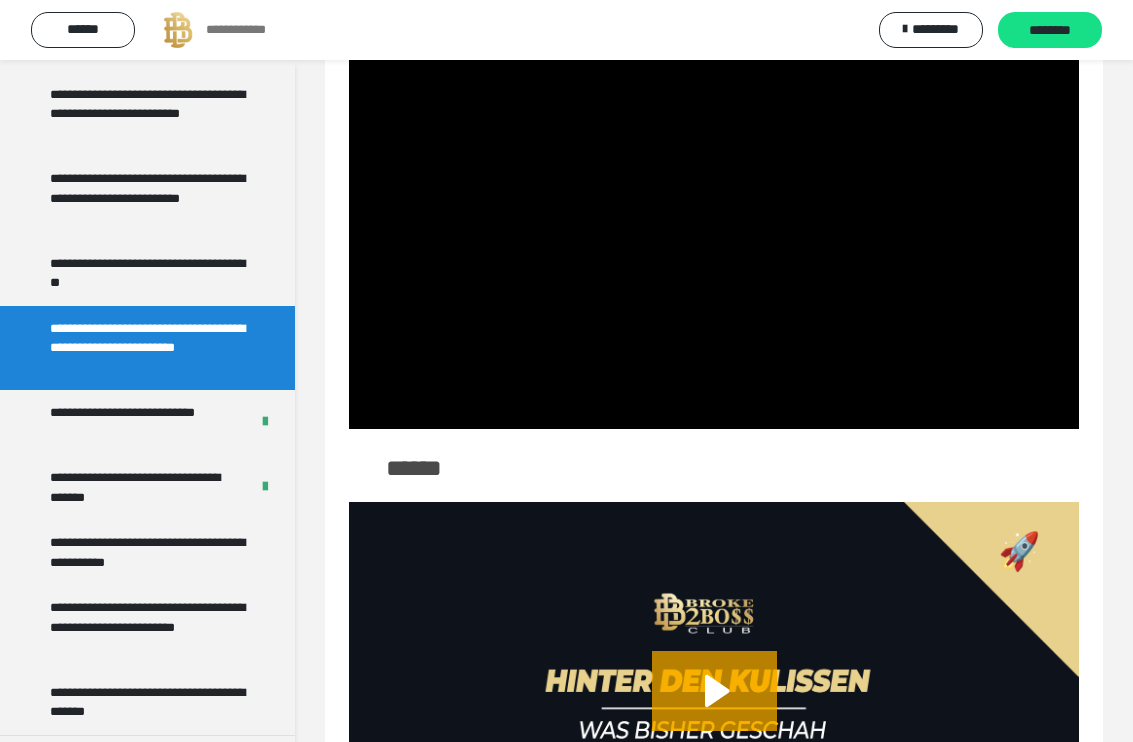 scroll, scrollTop: 191, scrollLeft: 0, axis: vertical 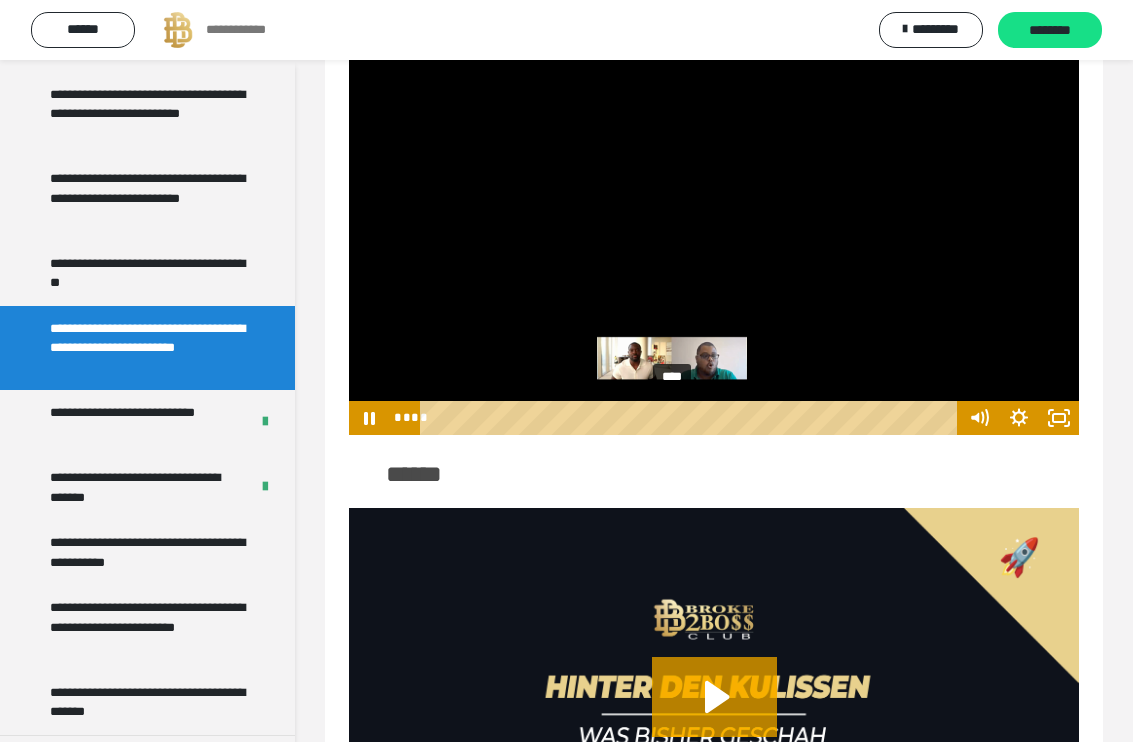 click on "****" at bounding box center (692, 418) 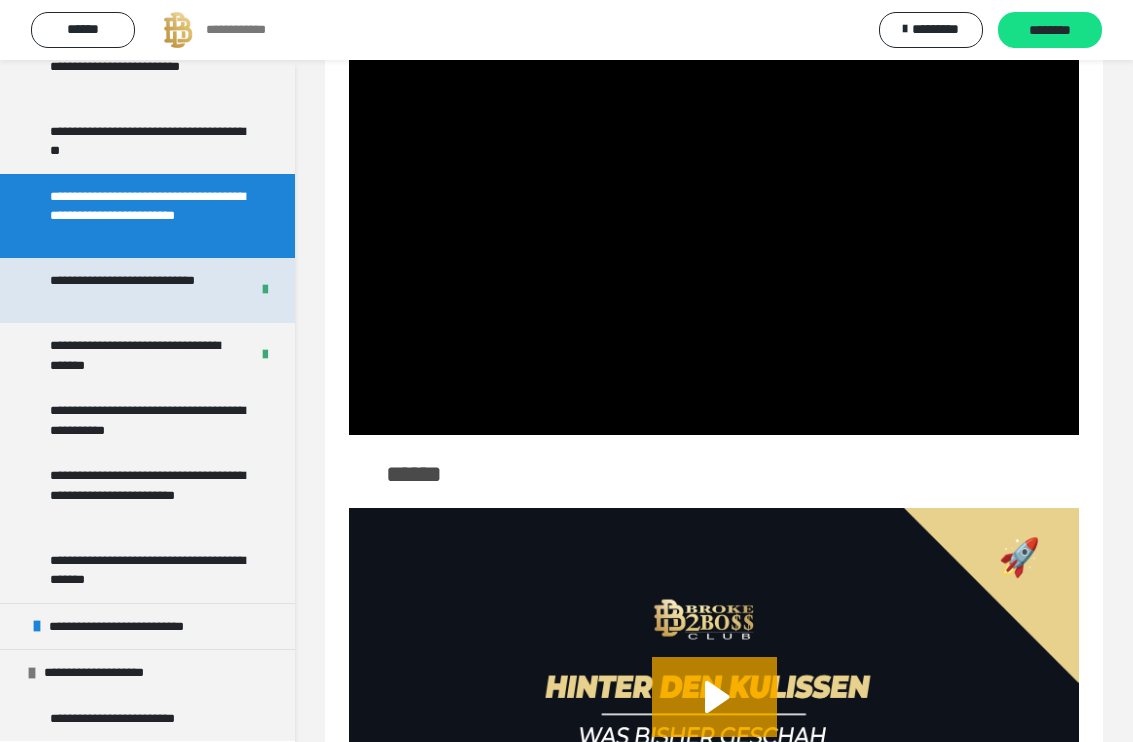 scroll, scrollTop: 1051, scrollLeft: 0, axis: vertical 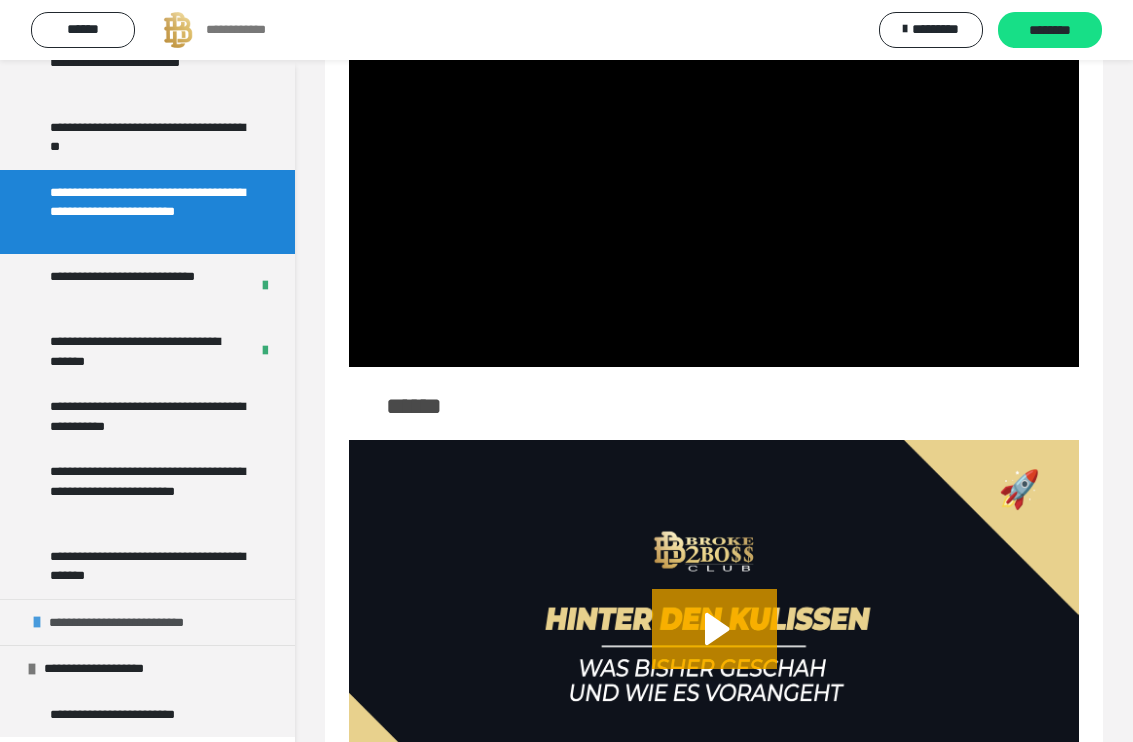 click at bounding box center [37, 622] 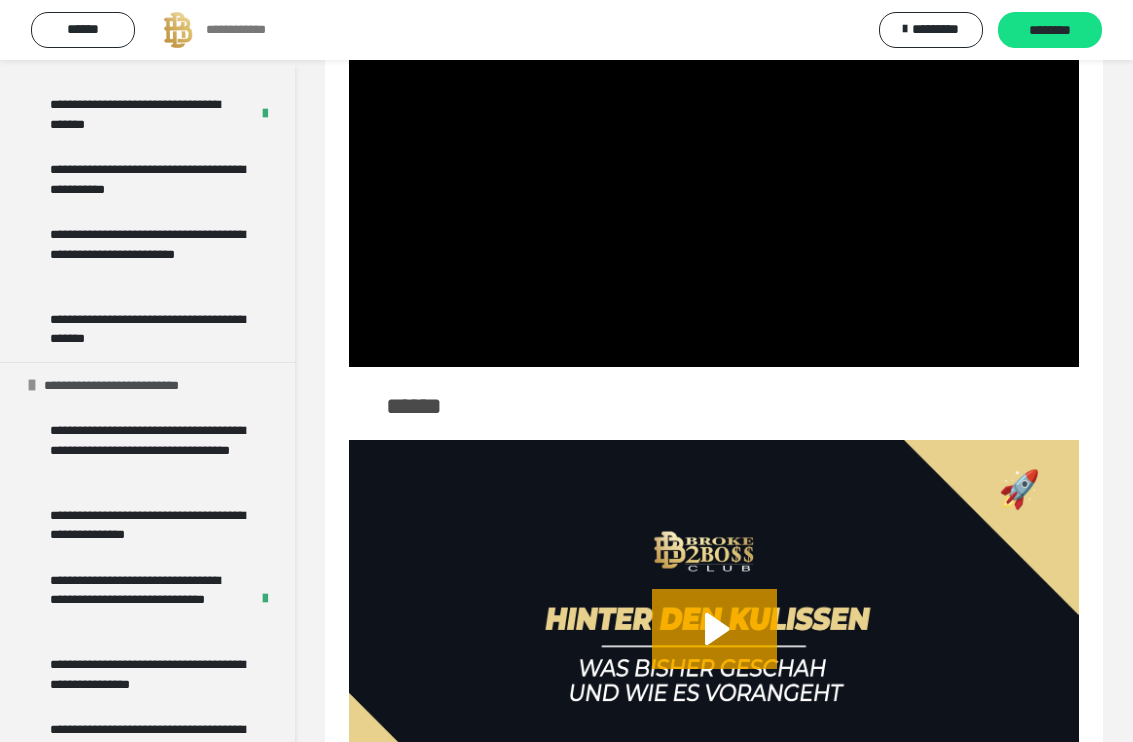 scroll, scrollTop: 1415, scrollLeft: 0, axis: vertical 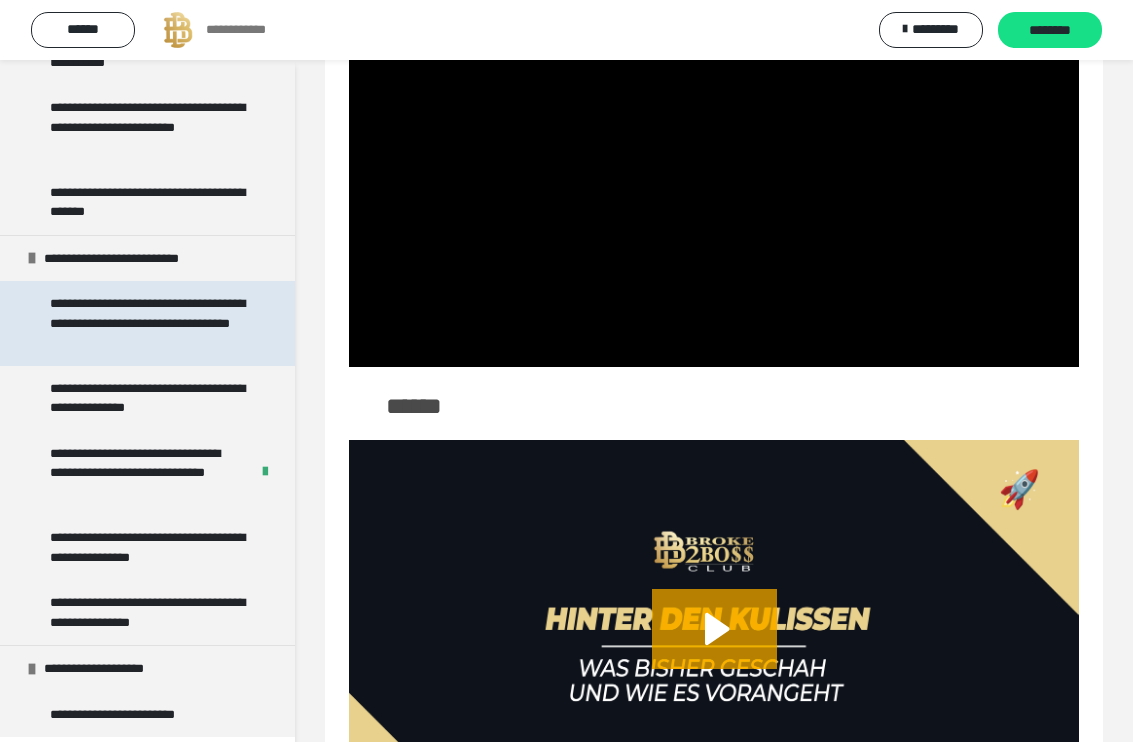 click on "**********" at bounding box center [149, 323] 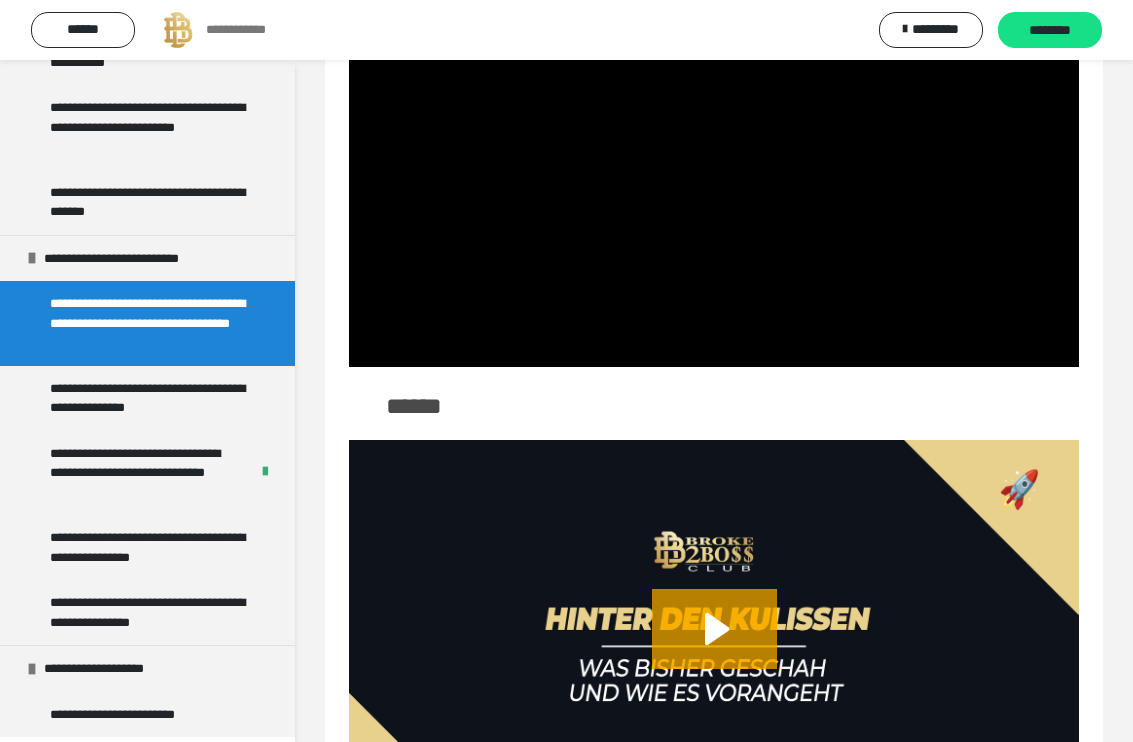 scroll, scrollTop: 60, scrollLeft: 0, axis: vertical 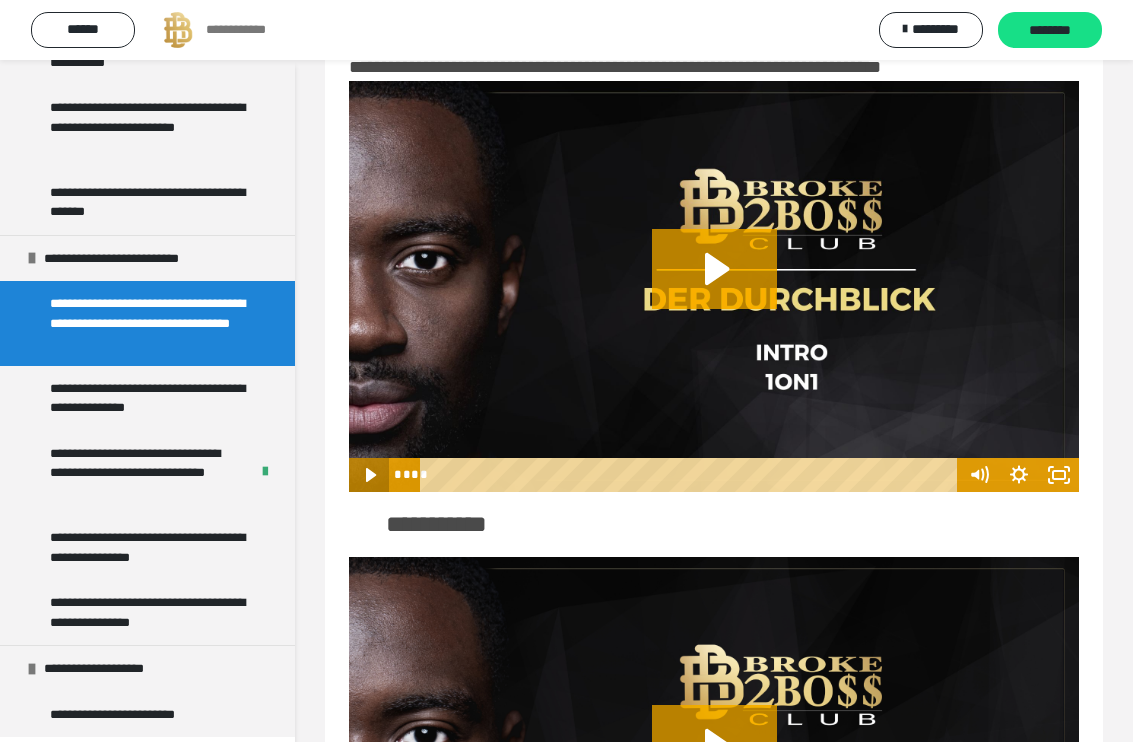 click 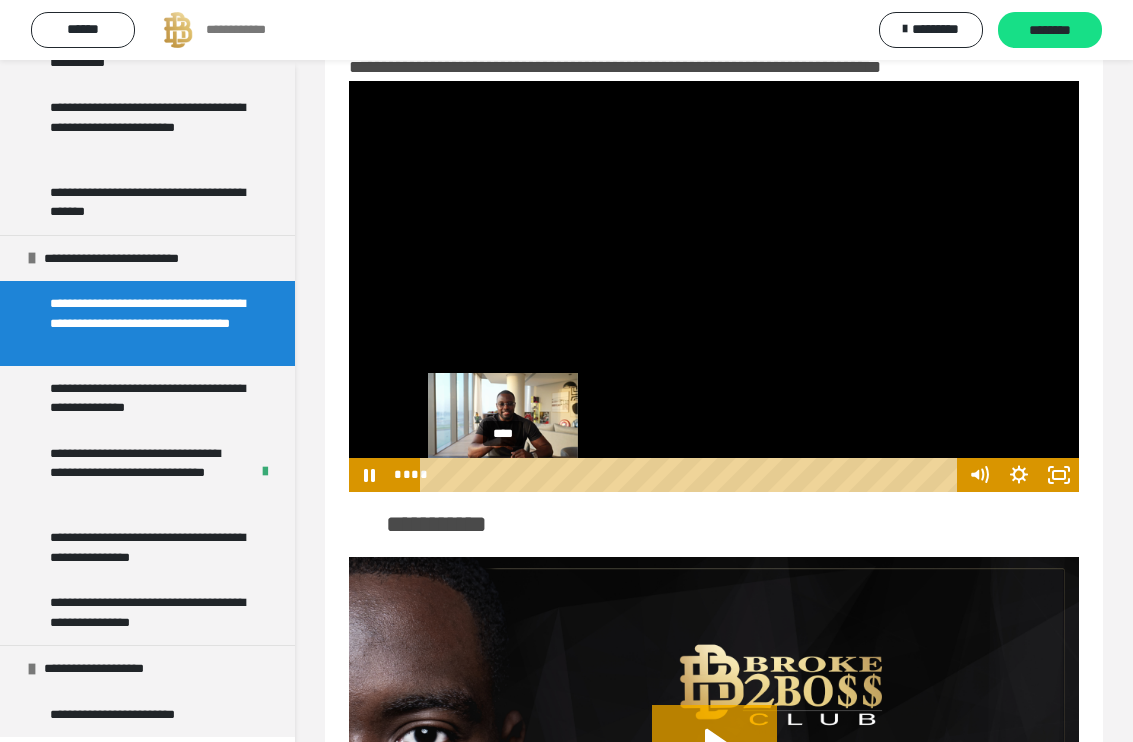click on "****" at bounding box center [692, 475] 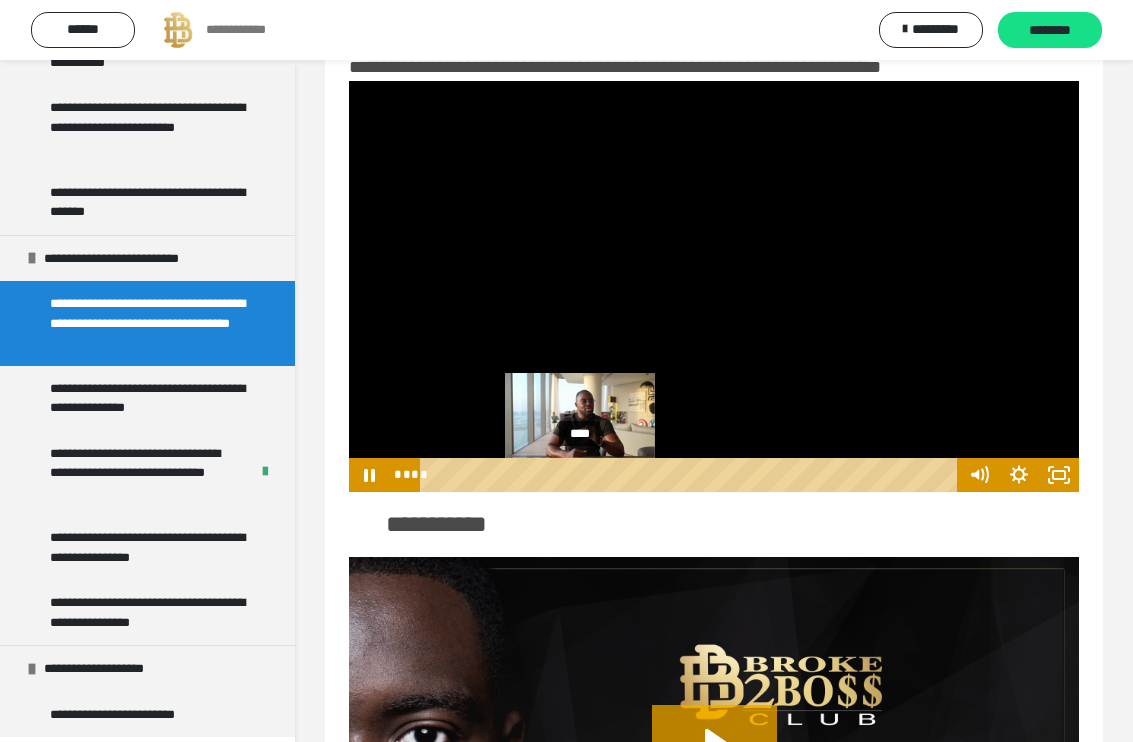 click on "****" at bounding box center (692, 475) 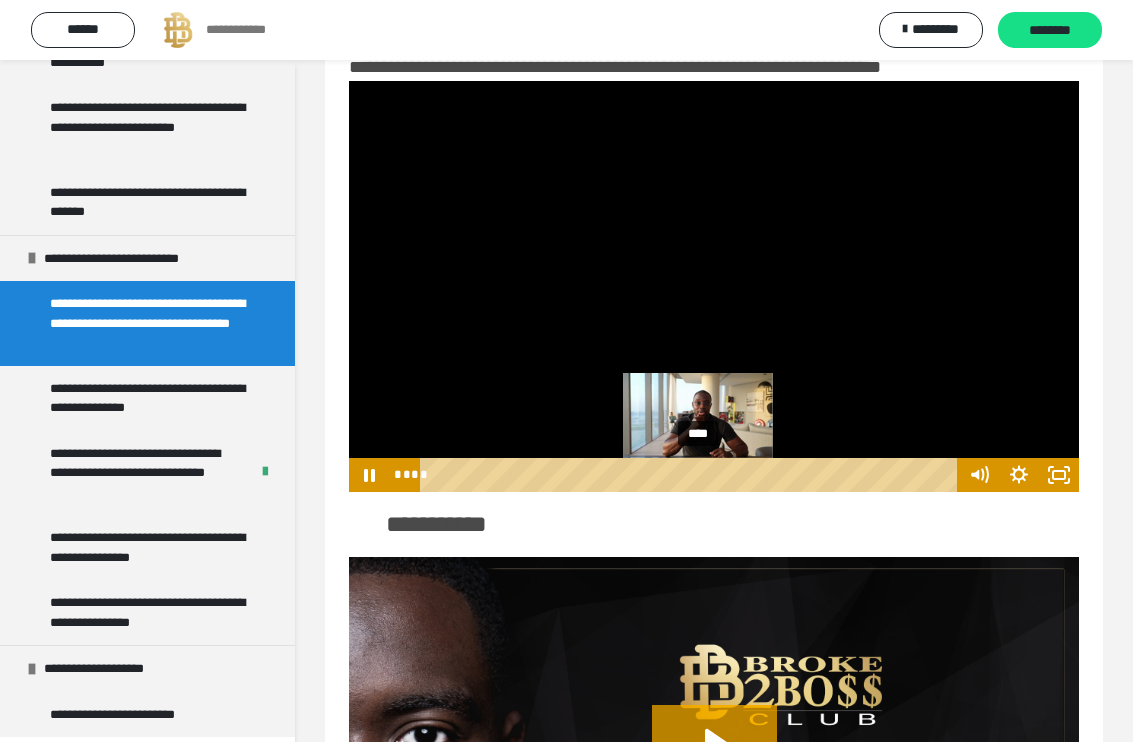 click on "****" at bounding box center [692, 475] 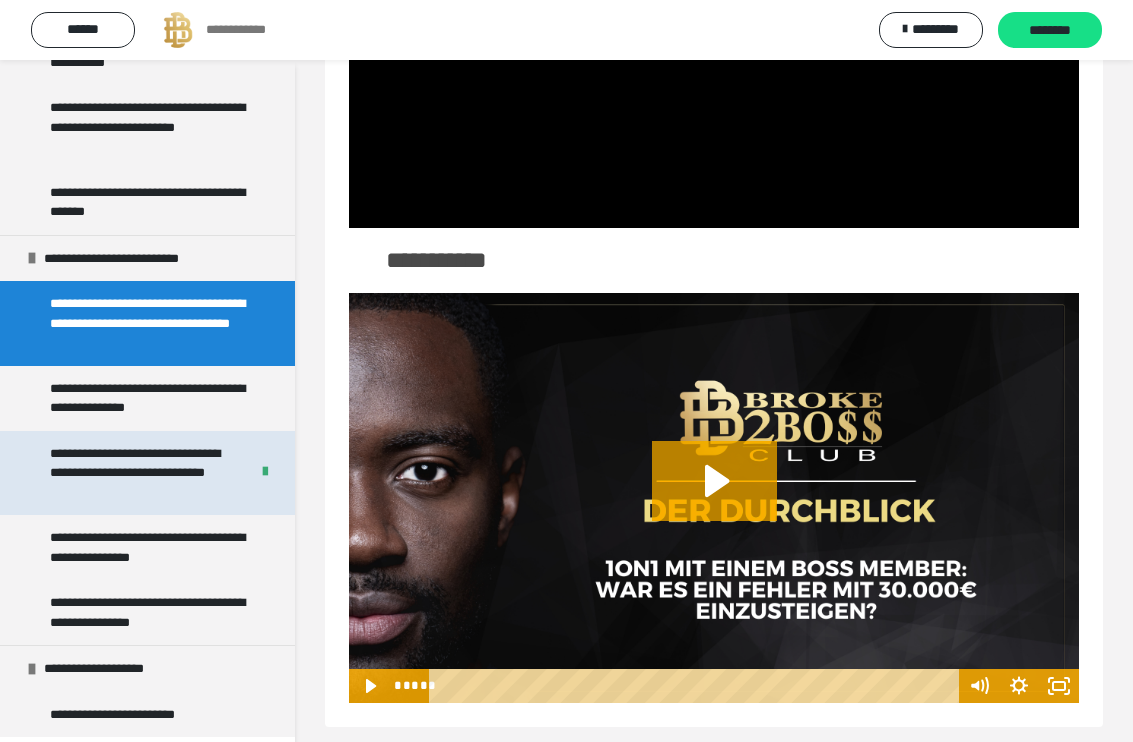 scroll, scrollTop: 339, scrollLeft: 0, axis: vertical 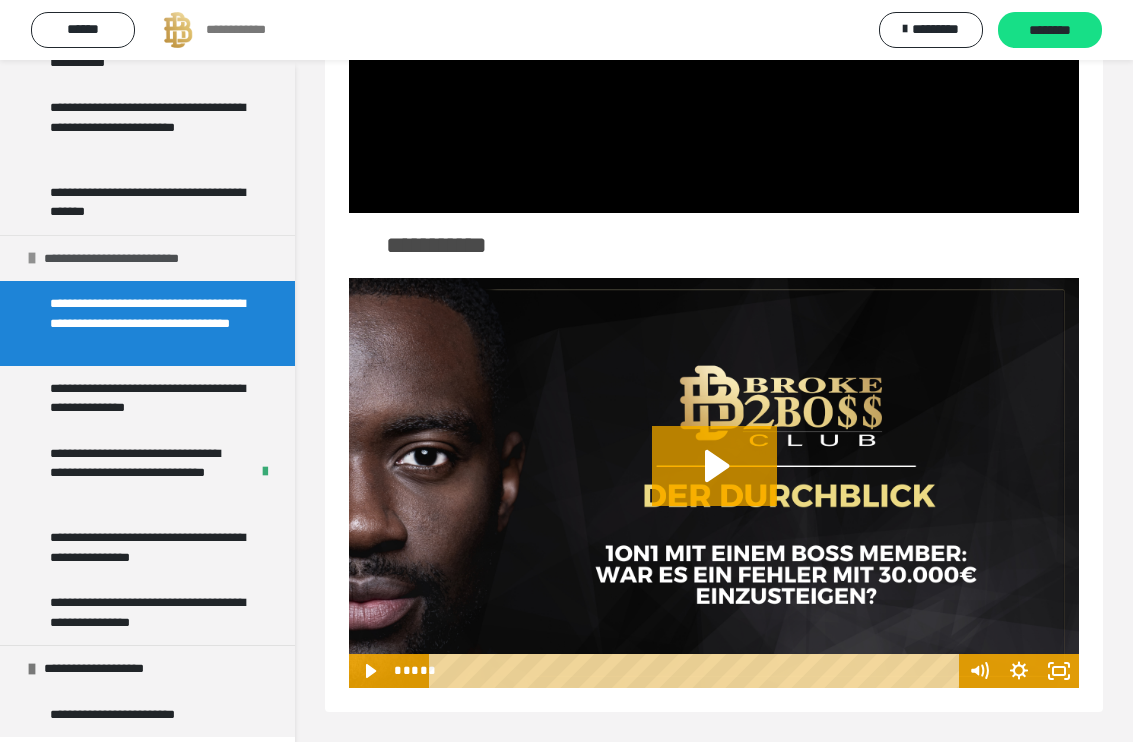 click on "**********" at bounding box center [129, 259] 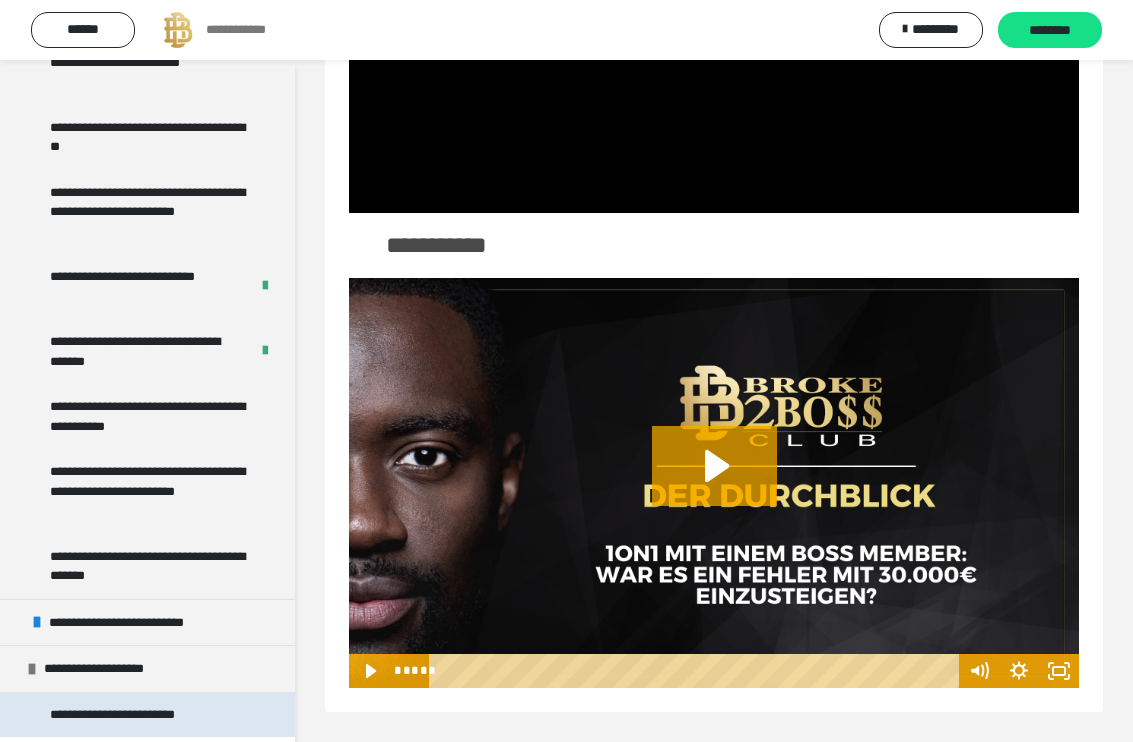click on "**********" at bounding box center (137, 715) 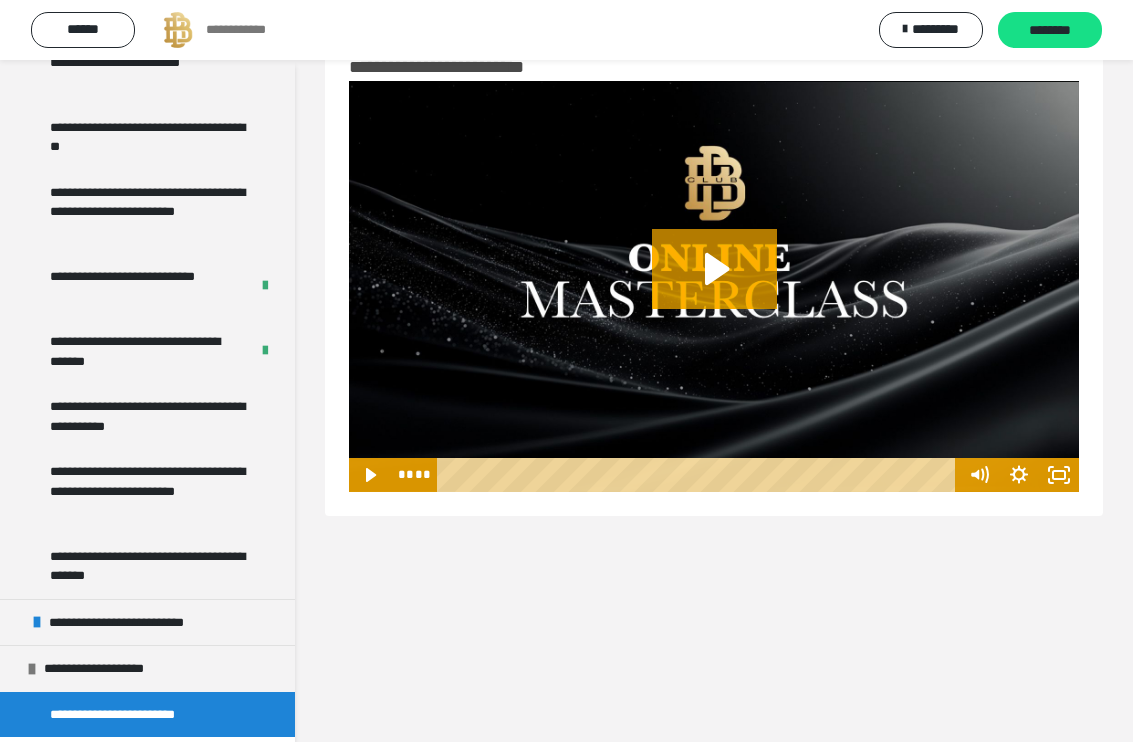 scroll, scrollTop: 60, scrollLeft: 0, axis: vertical 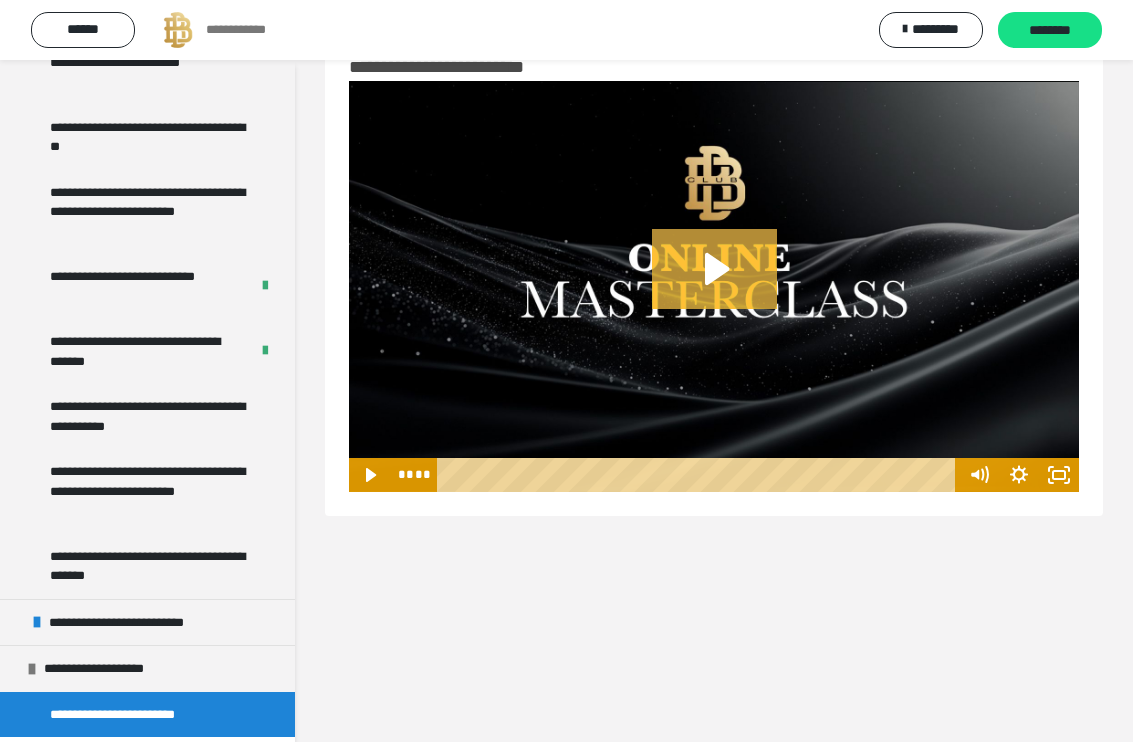 click 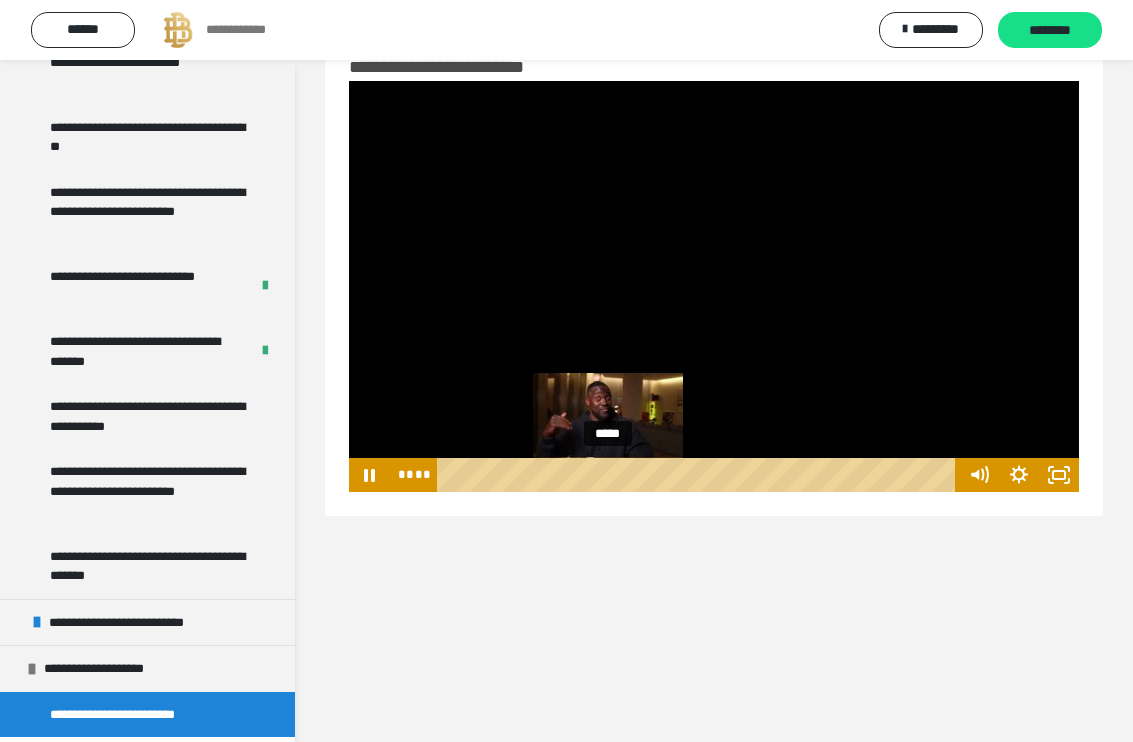 click on "*****" at bounding box center (700, 475) 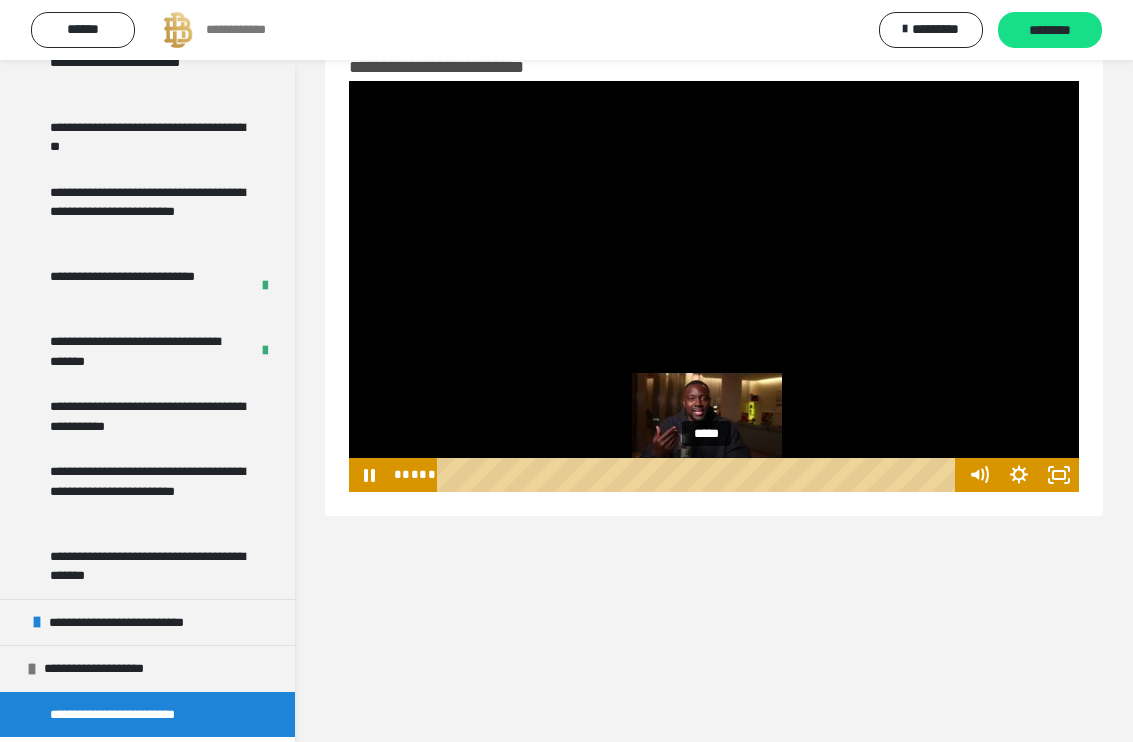 click on "*****" at bounding box center [700, 475] 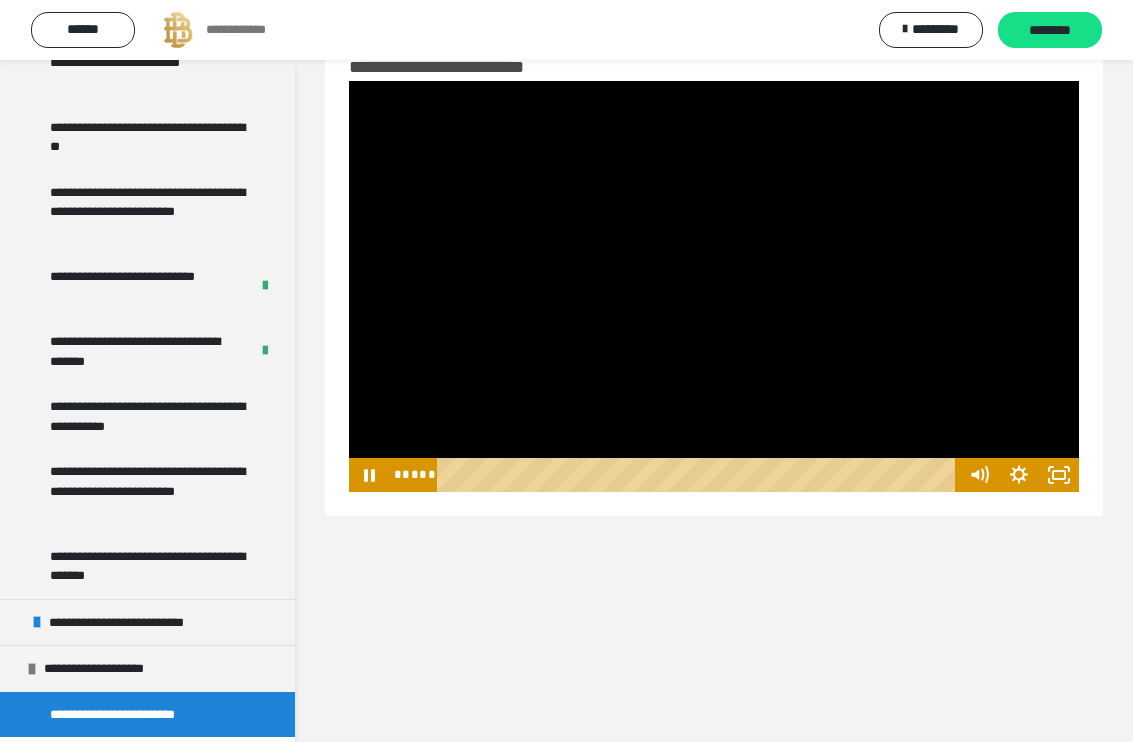 click at bounding box center (714, 286) 